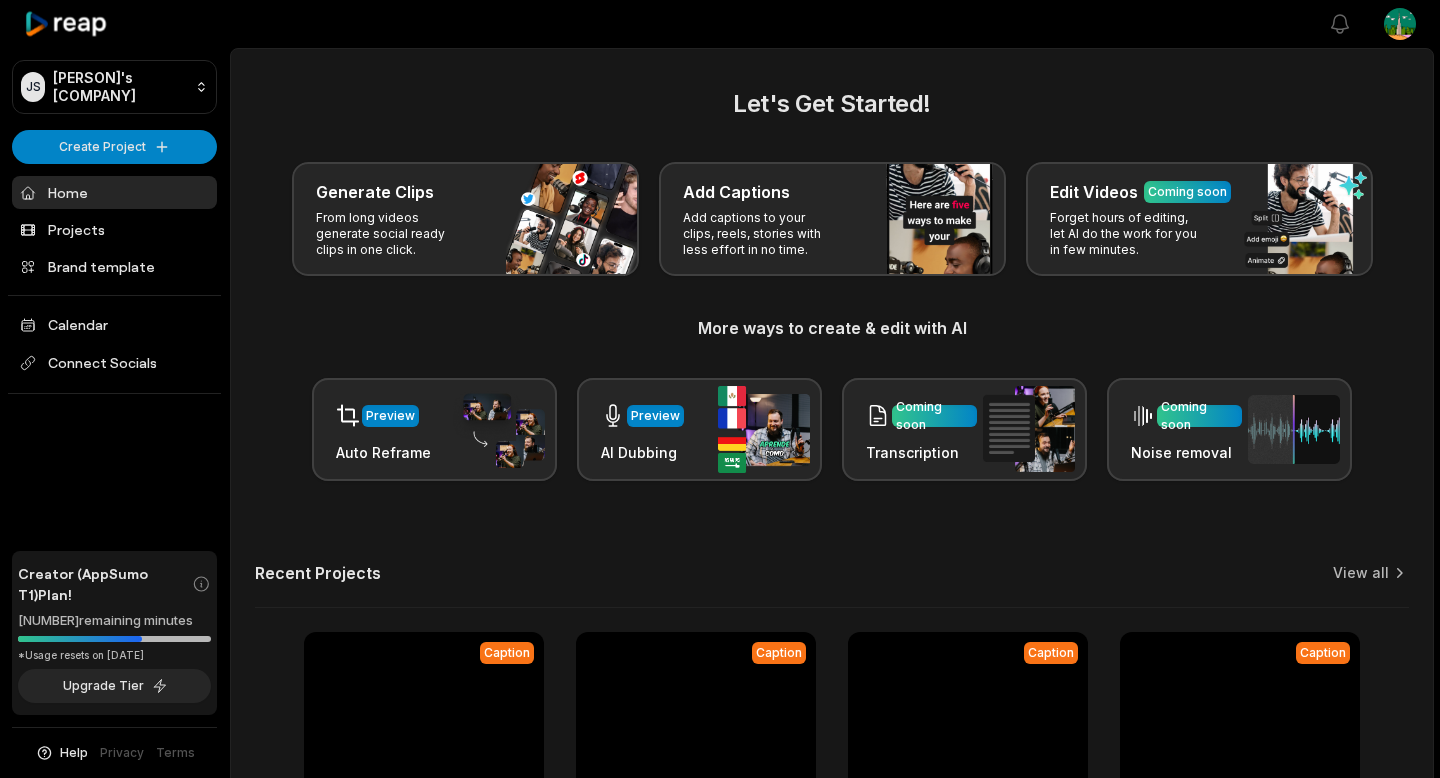 scroll, scrollTop: 0, scrollLeft: 0, axis: both 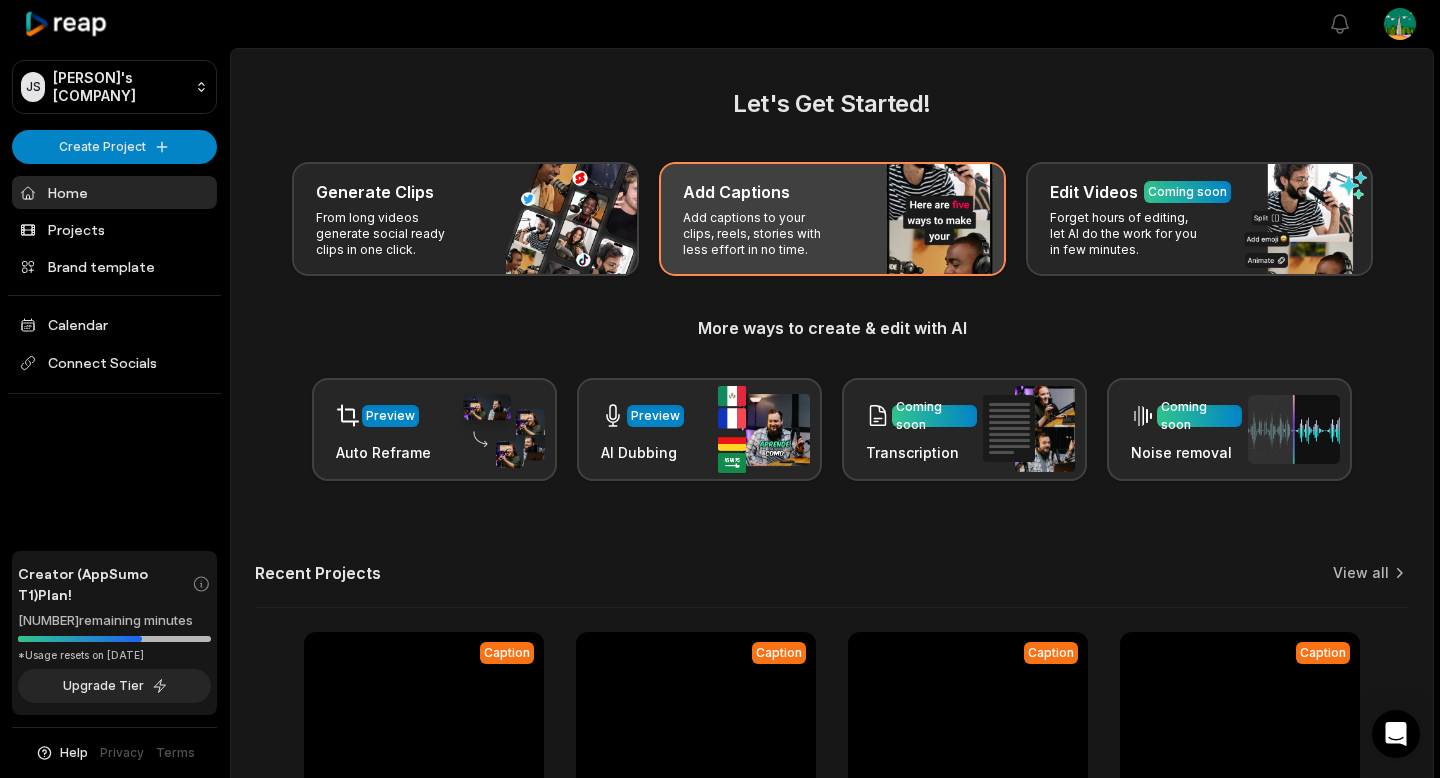 click on "Add Captions Add captions to your clips, reels, stories with less effort in no time." at bounding box center [832, 219] 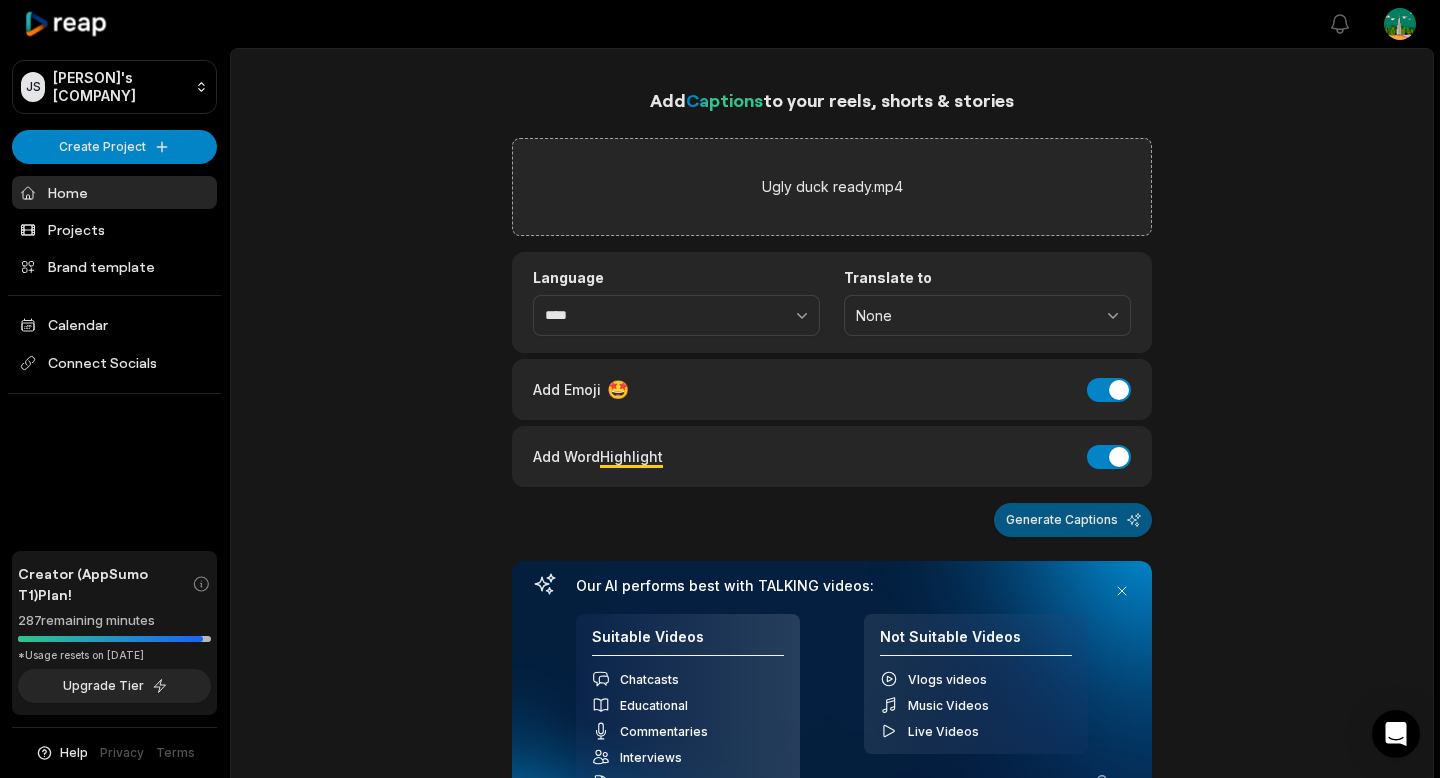 click on "Generate Captions" at bounding box center (1073, 520) 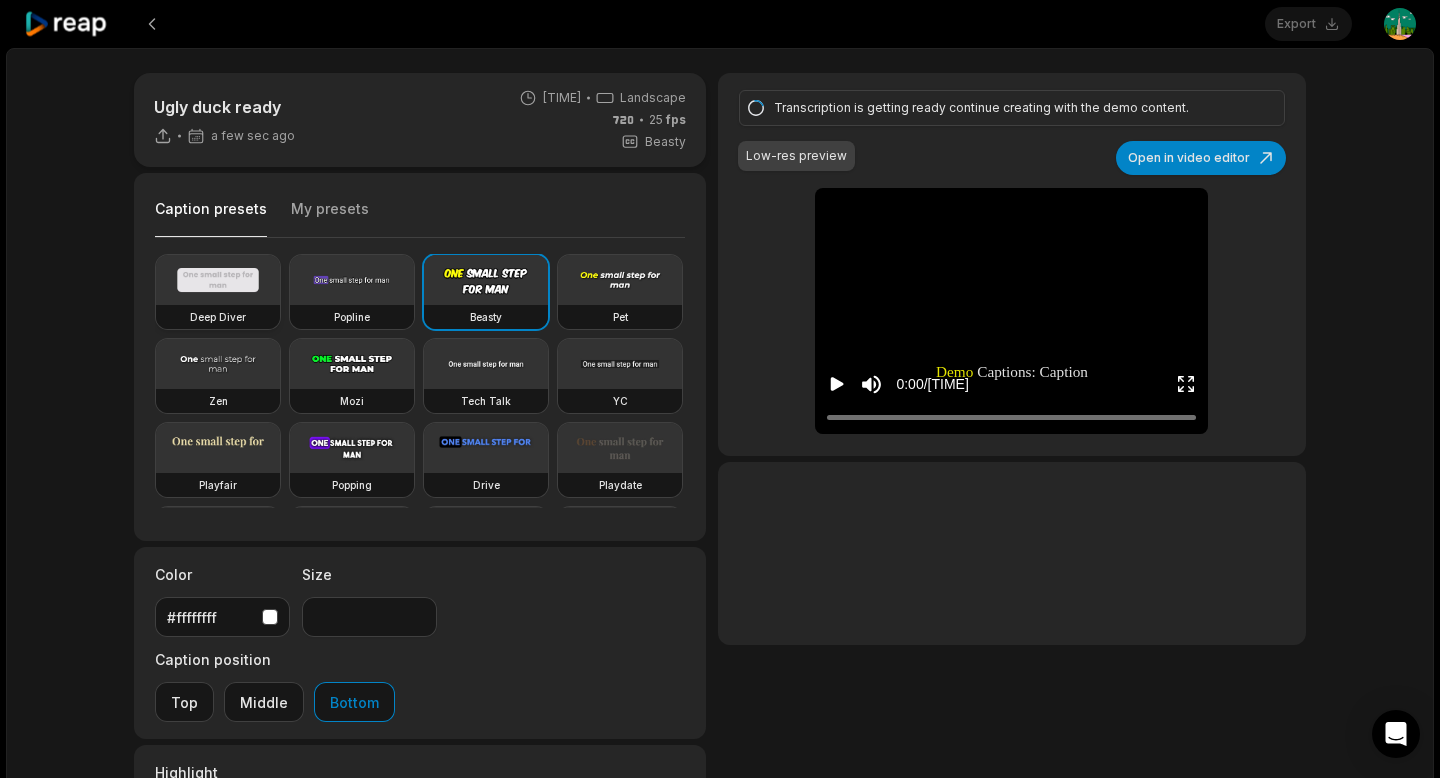 click at bounding box center (218, 280) 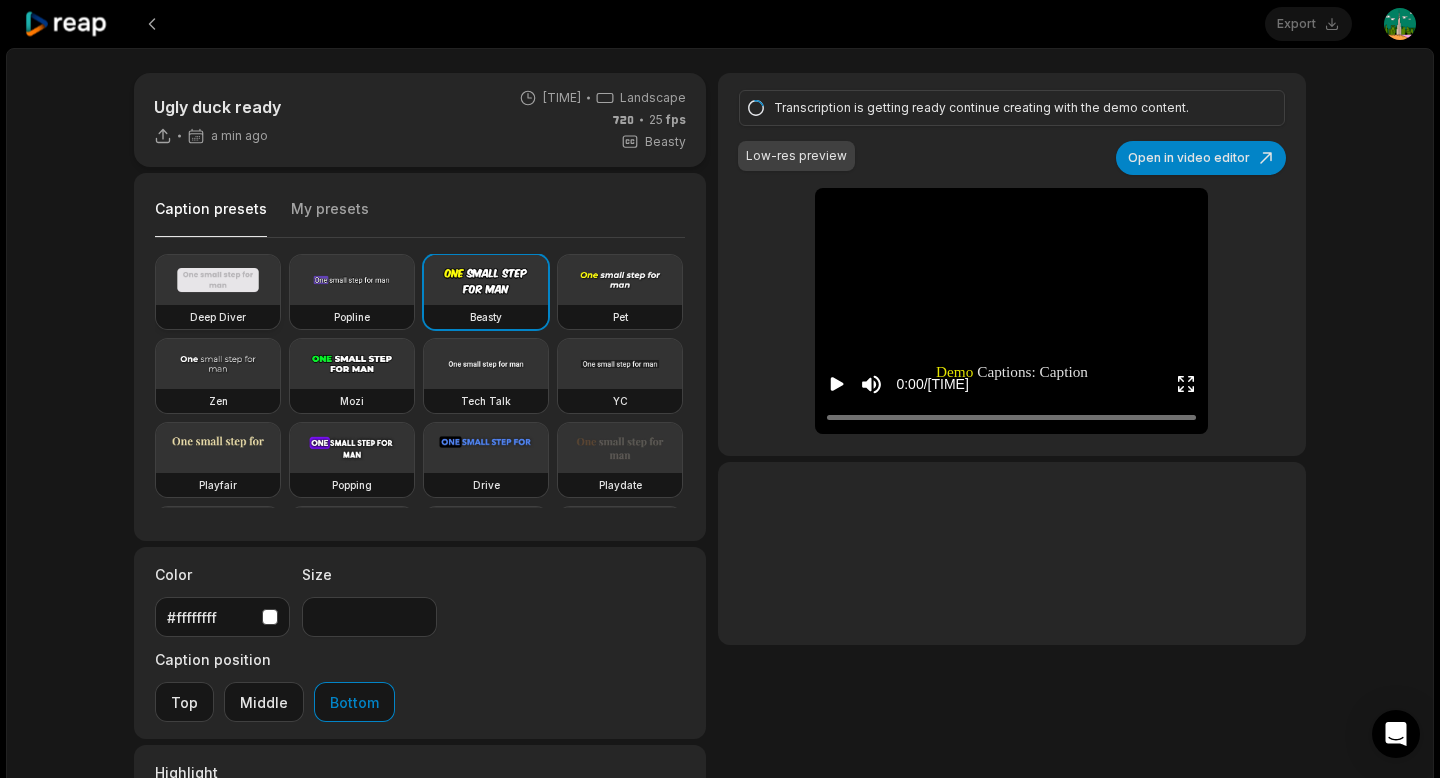 click at bounding box center (218, 280) 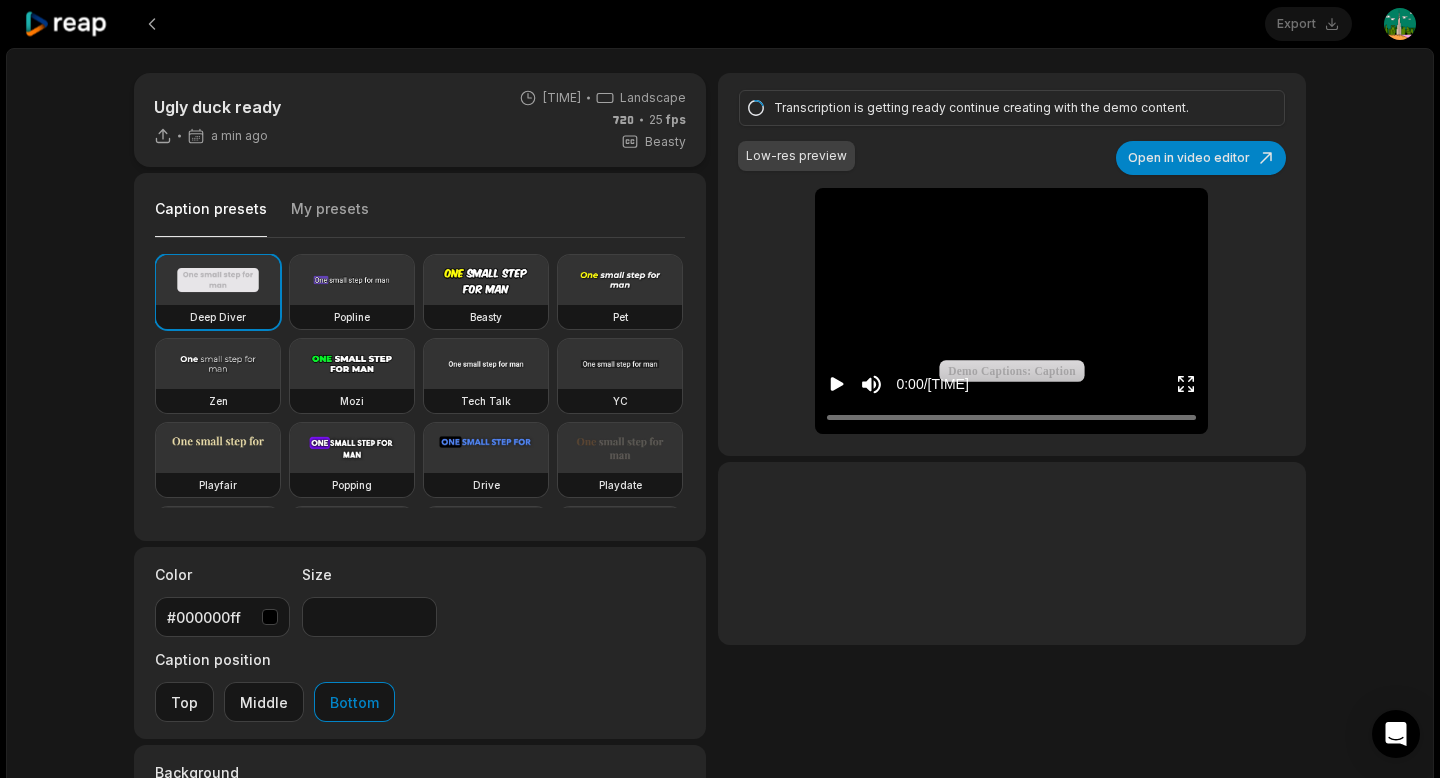 click at bounding box center (1012, 208) 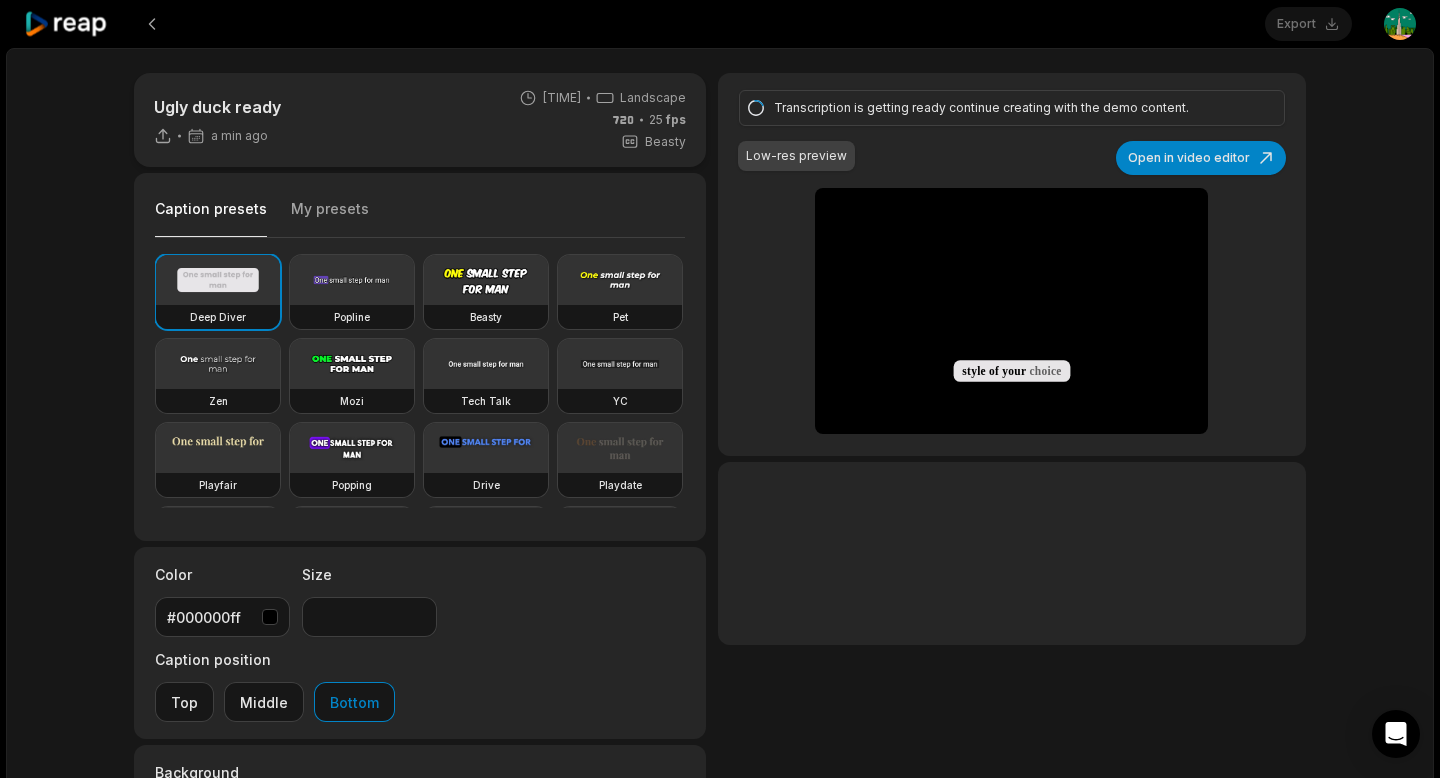 click at bounding box center [1012, 208] 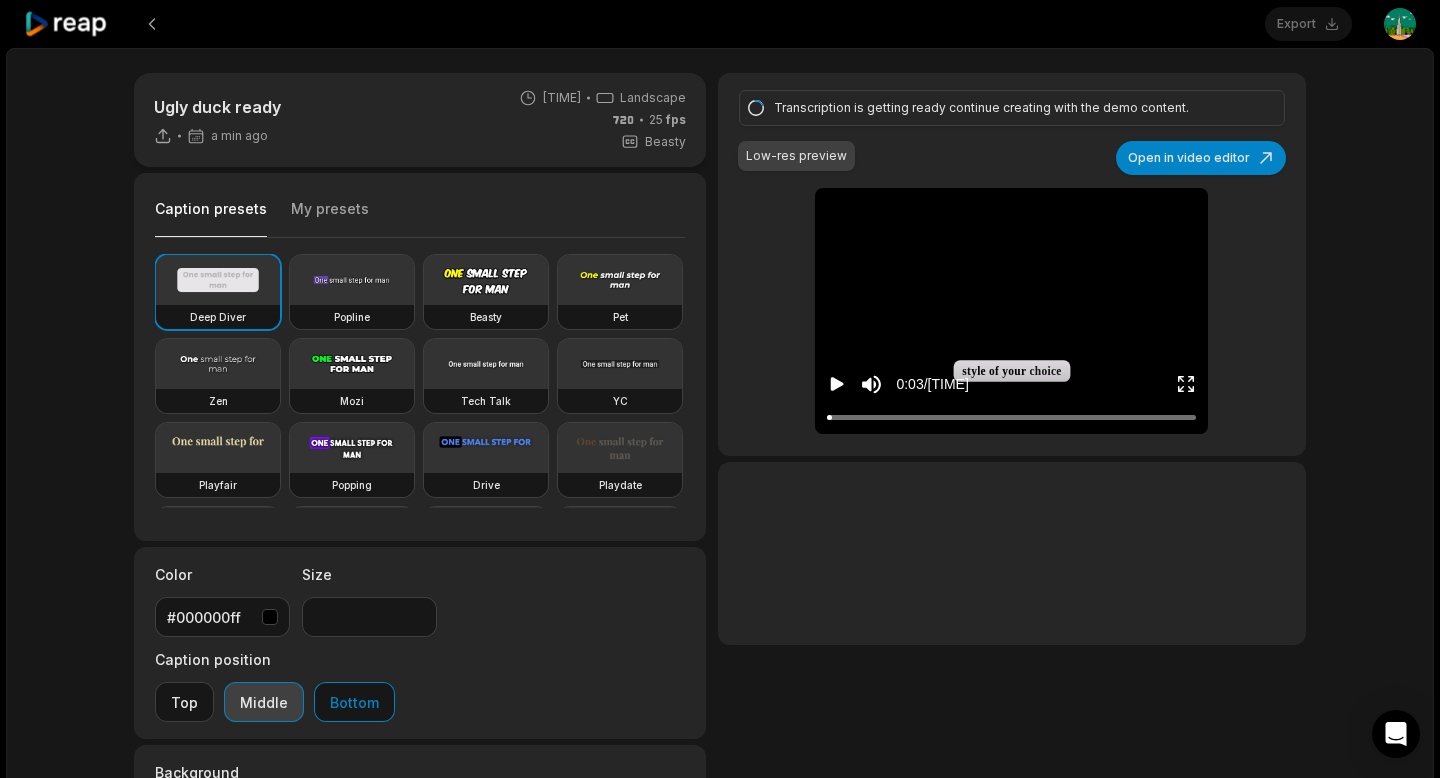 click on "Middle" at bounding box center (264, 702) 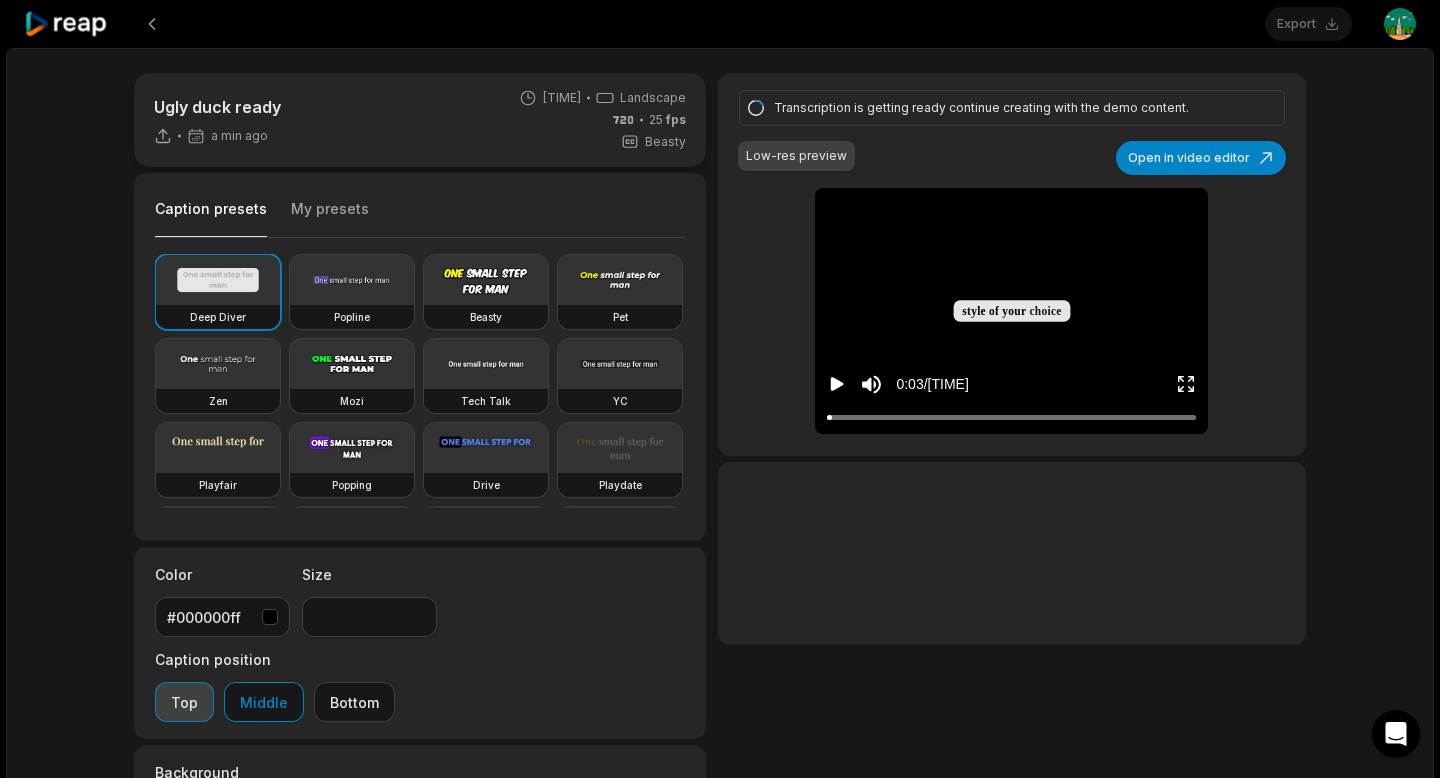 click on "Top" at bounding box center (184, 702) 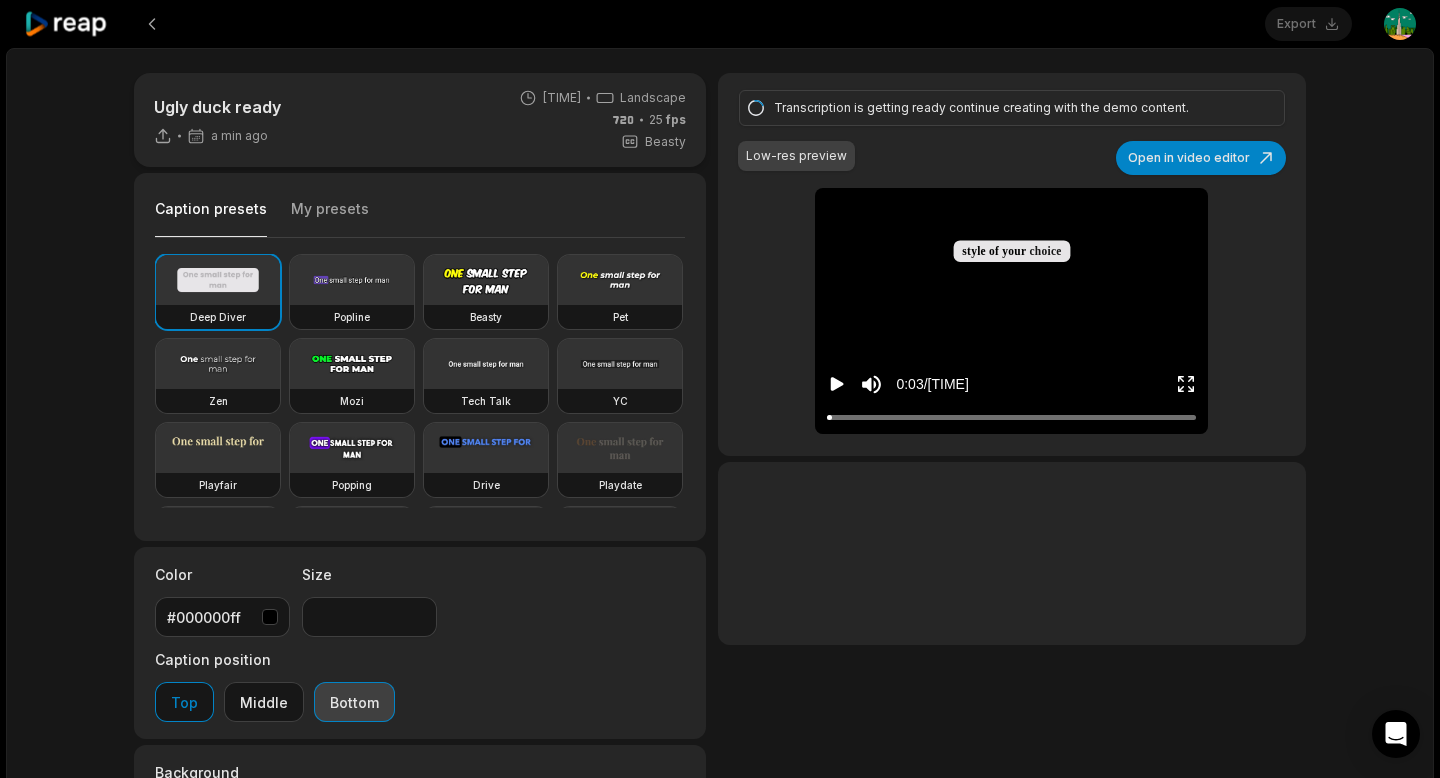 click on "Bottom" at bounding box center [354, 702] 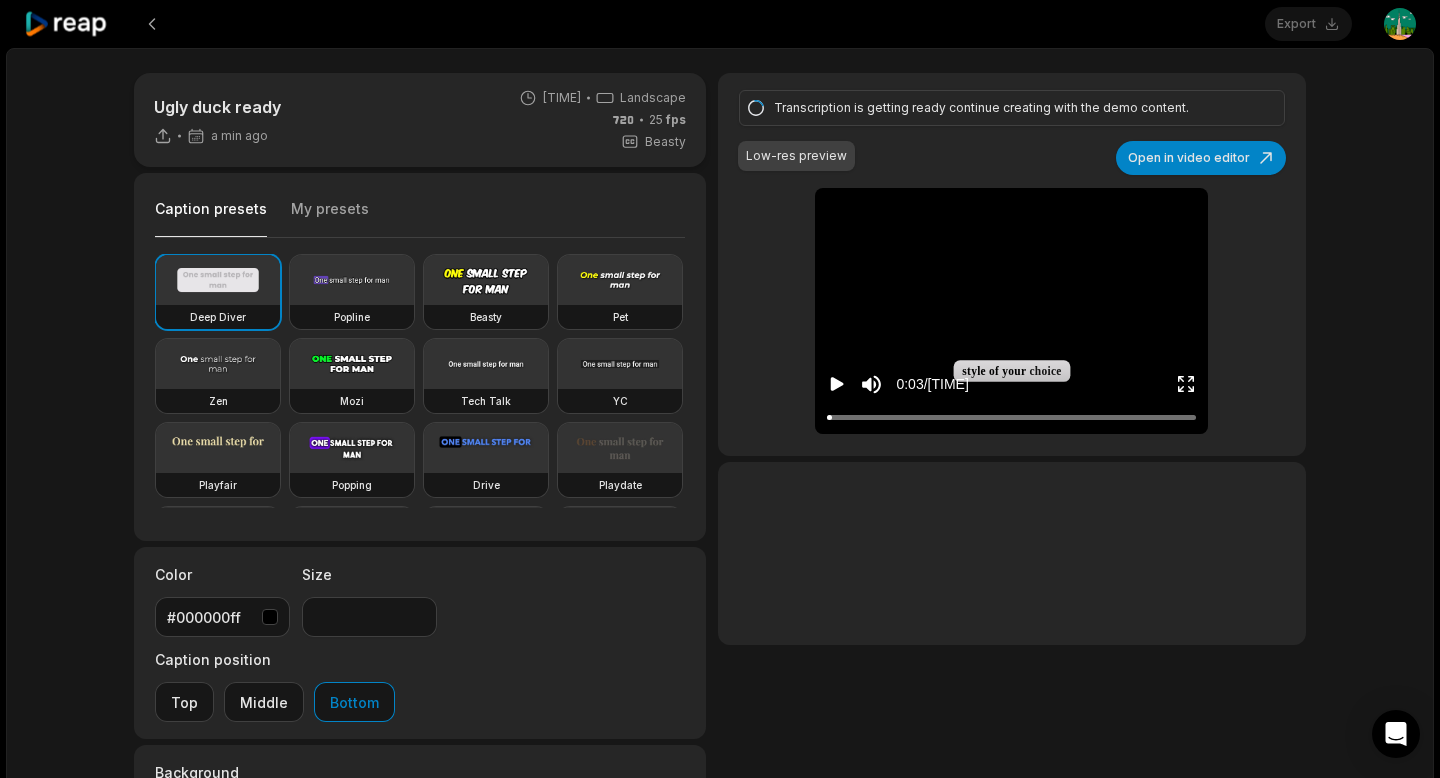 scroll, scrollTop: 158, scrollLeft: 0, axis: vertical 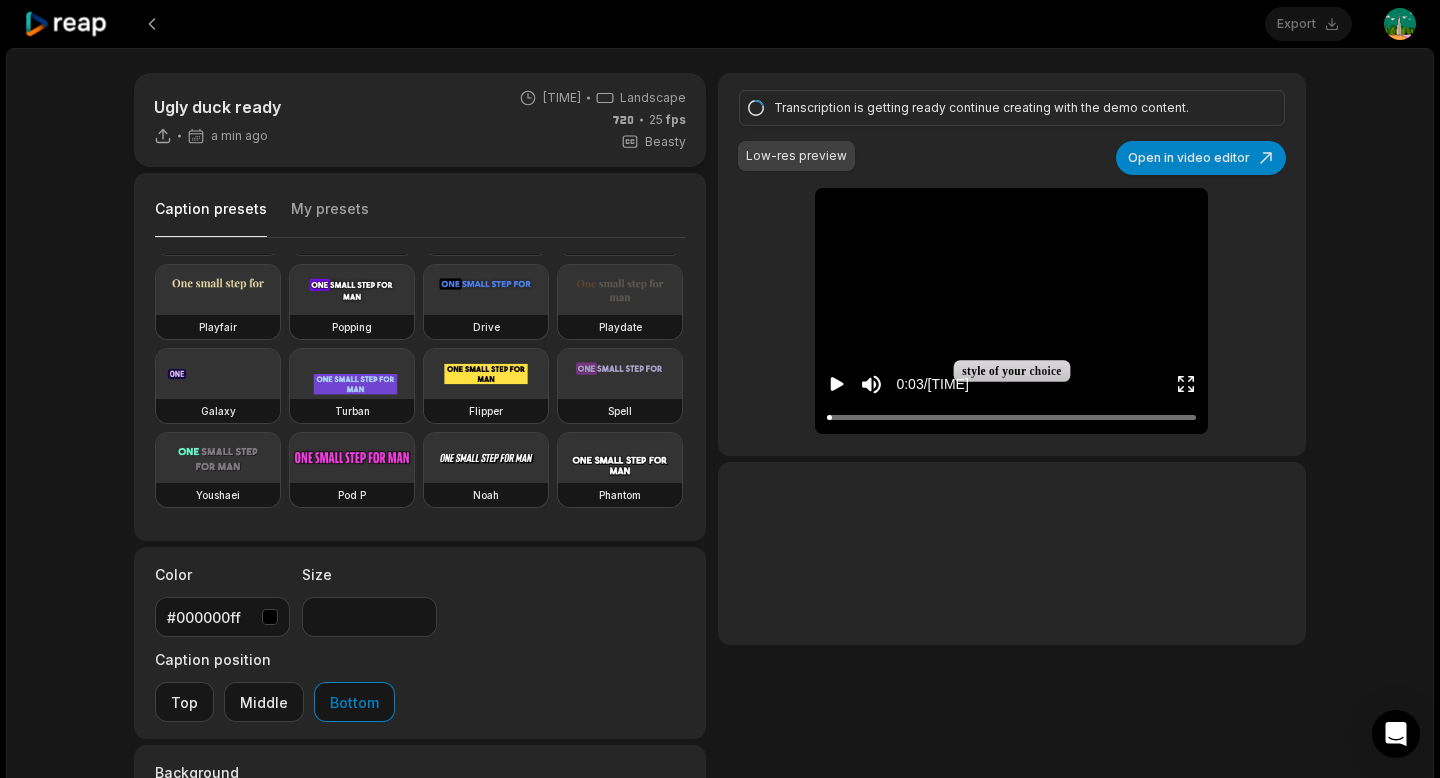 click at bounding box center [270, 815] 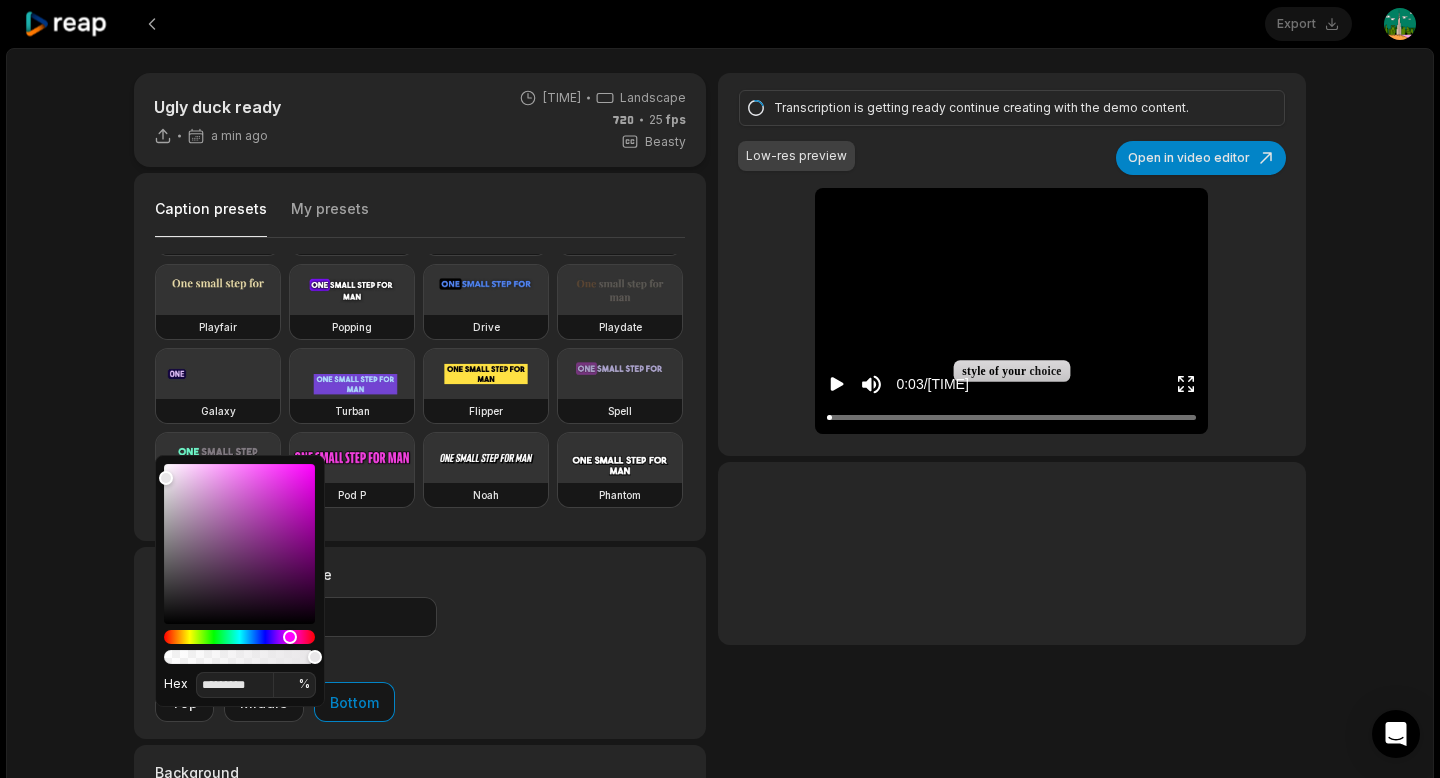click at bounding box center [1012, 553] 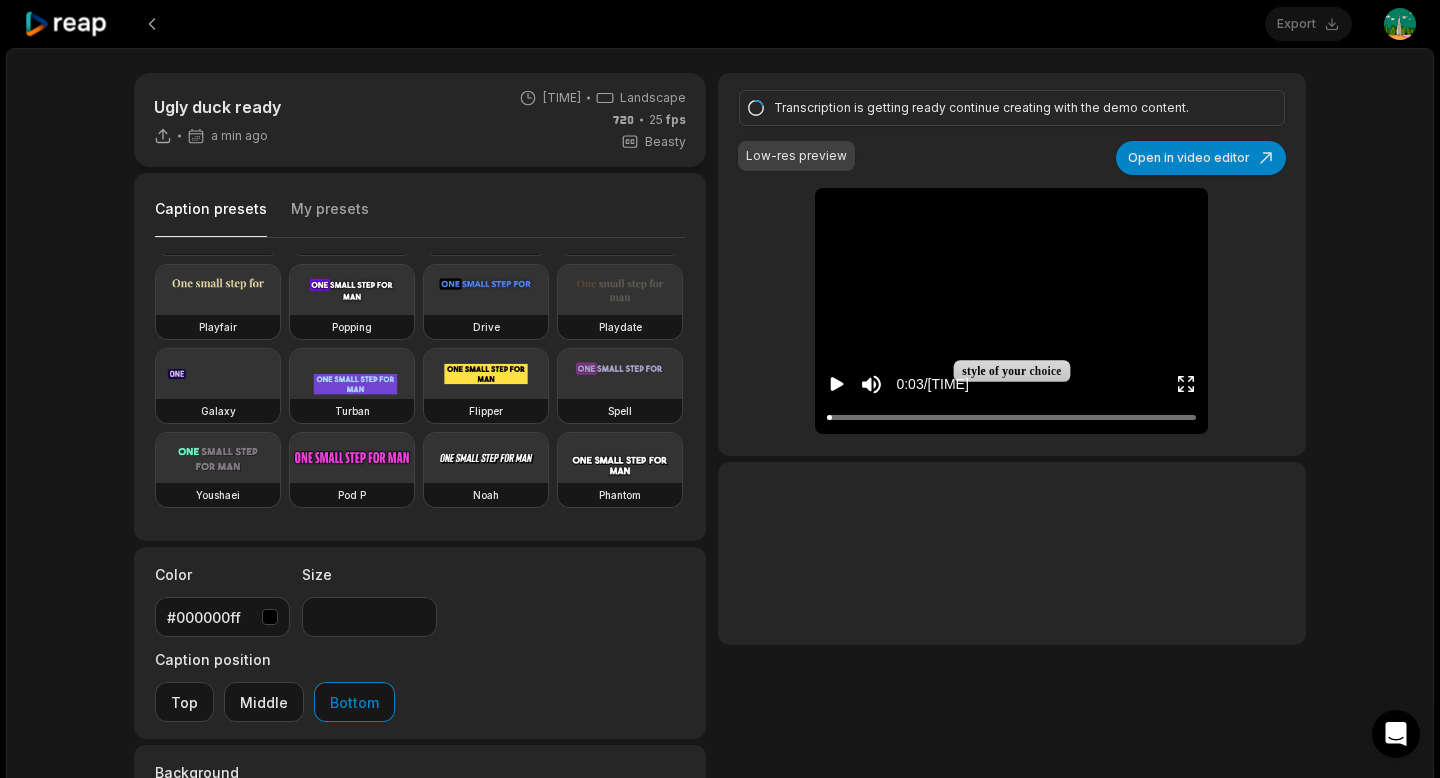 click at bounding box center [1012, 208] 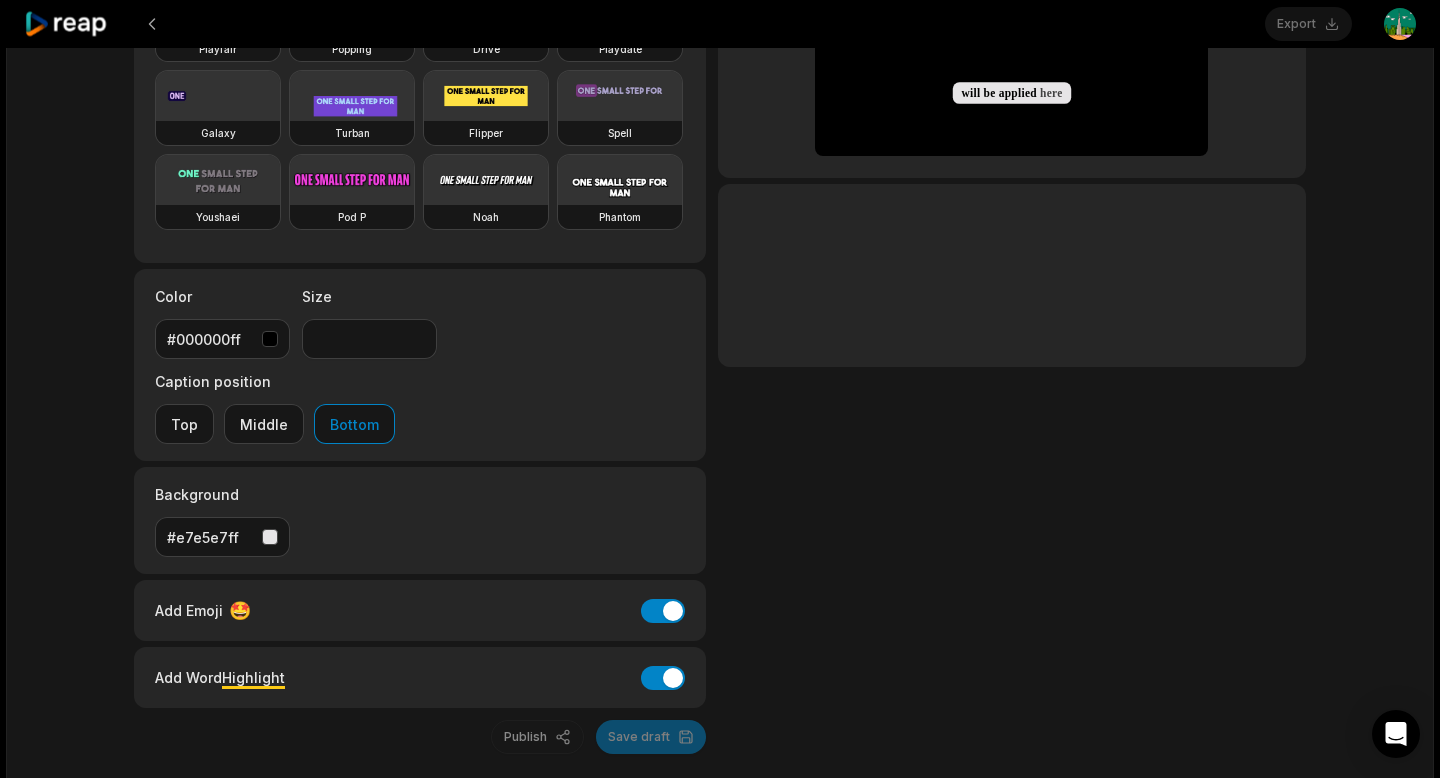 scroll, scrollTop: 0, scrollLeft: 0, axis: both 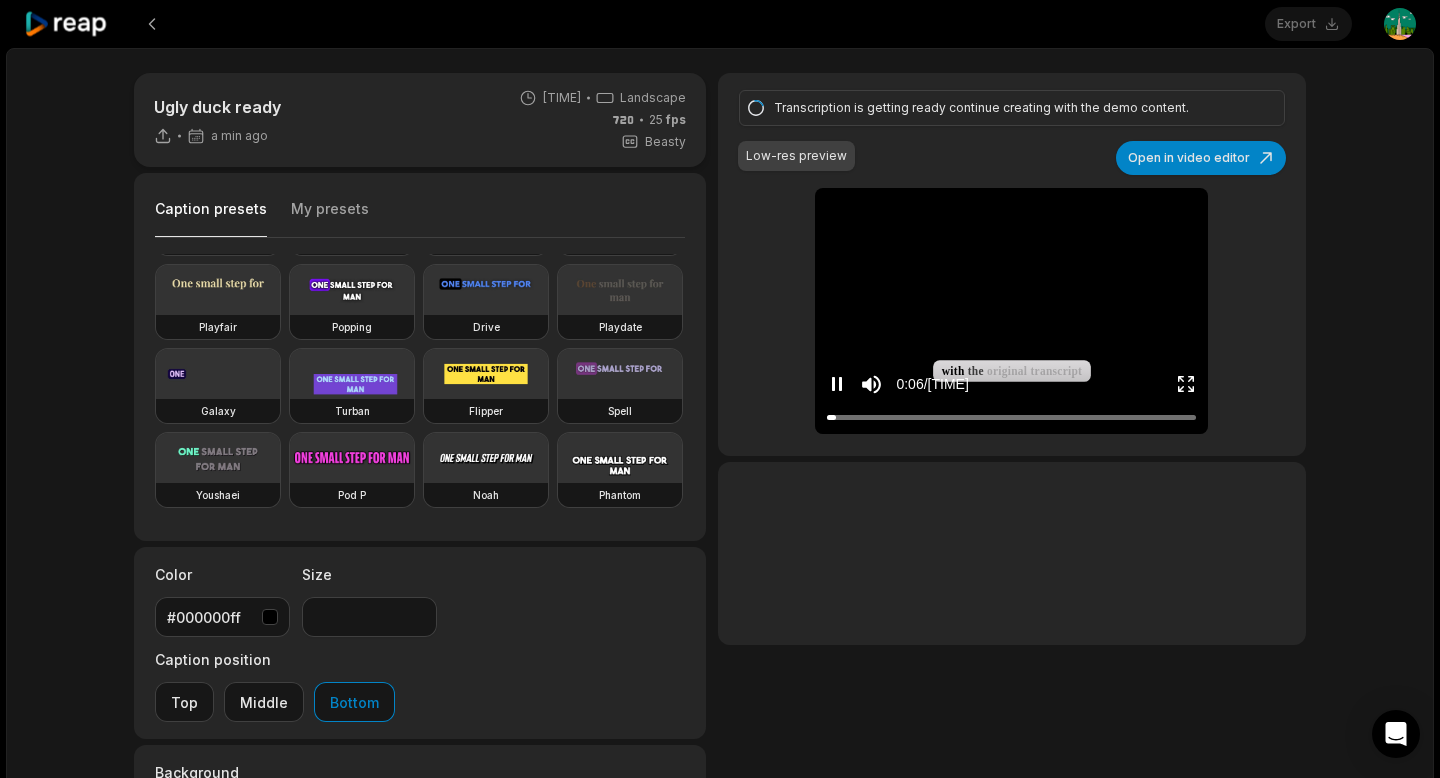 click at bounding box center (1012, 208) 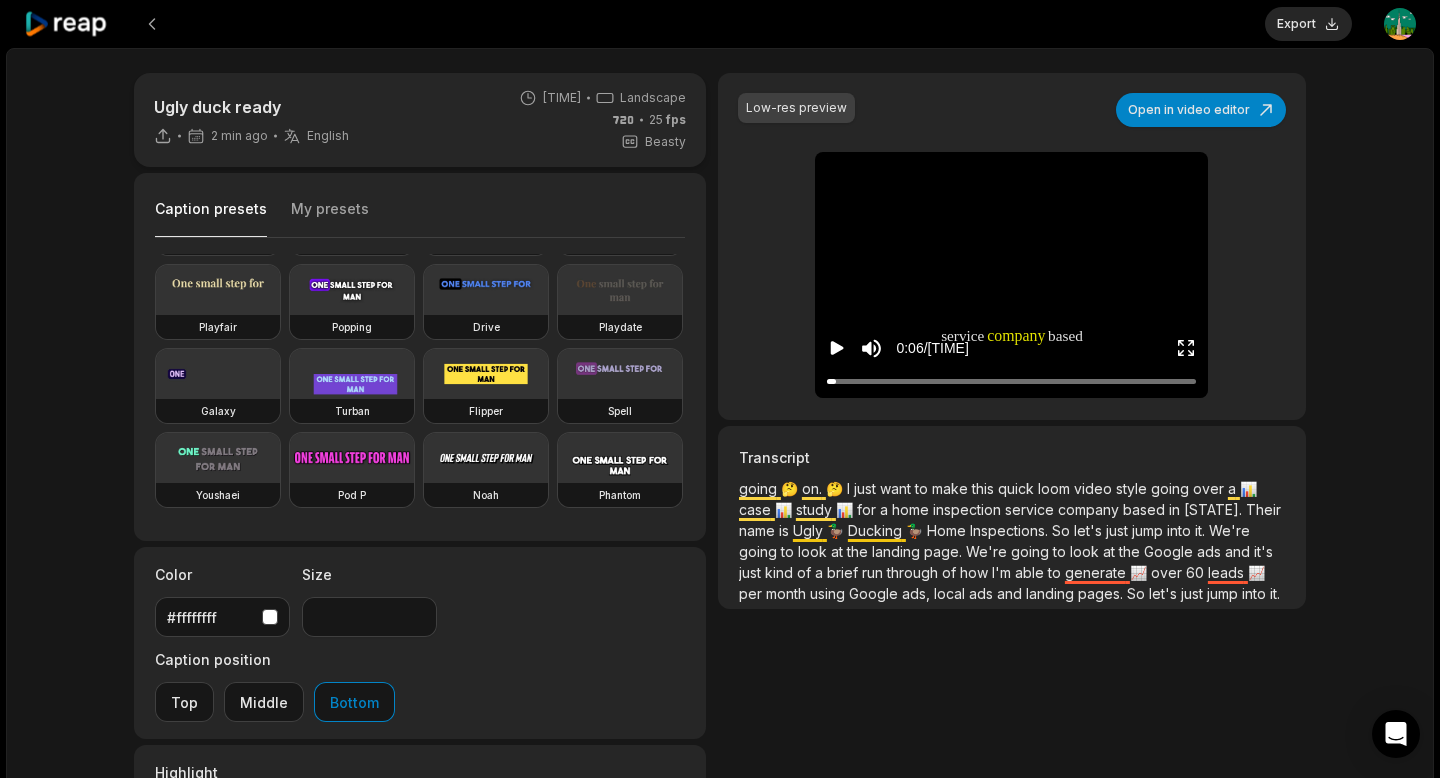 click at bounding box center [1012, 172] 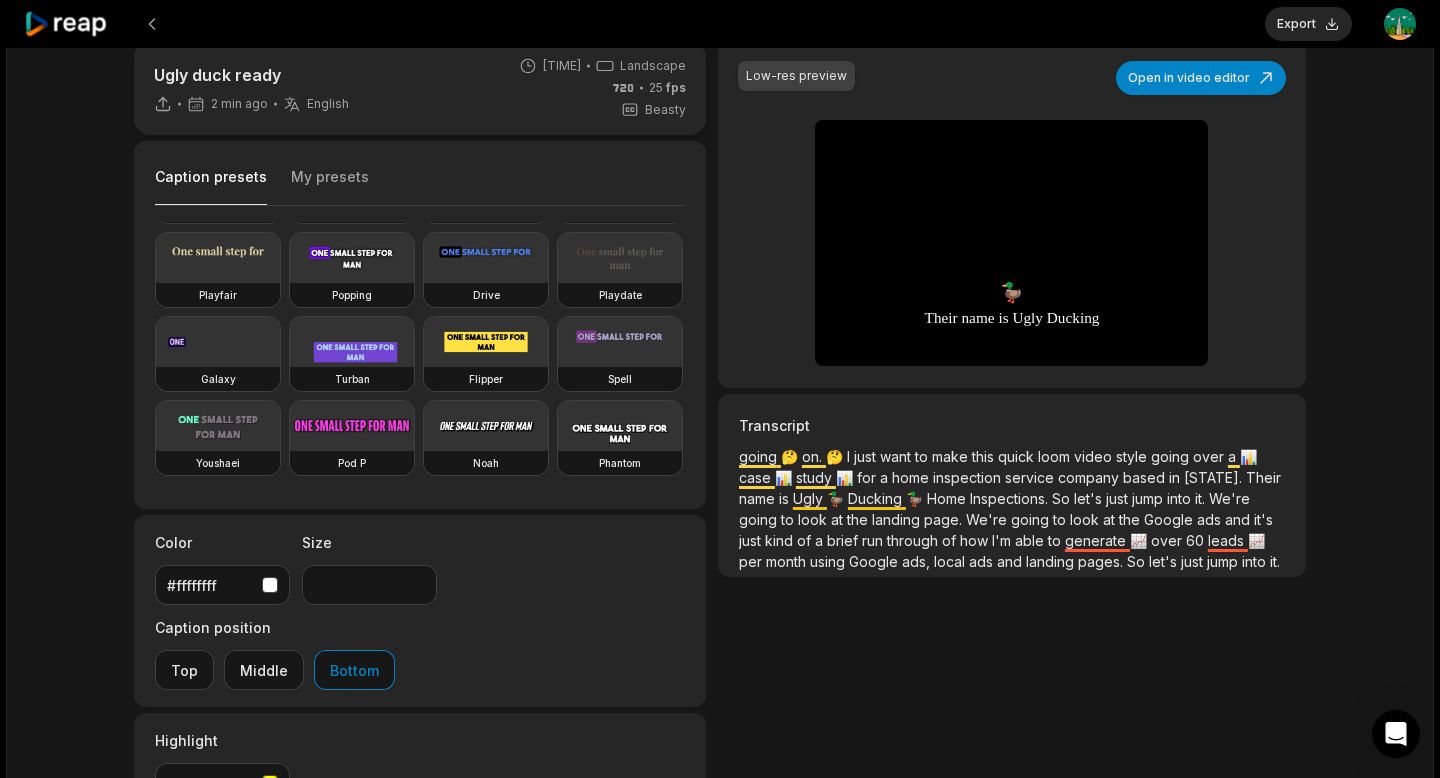 scroll, scrollTop: 36, scrollLeft: 0, axis: vertical 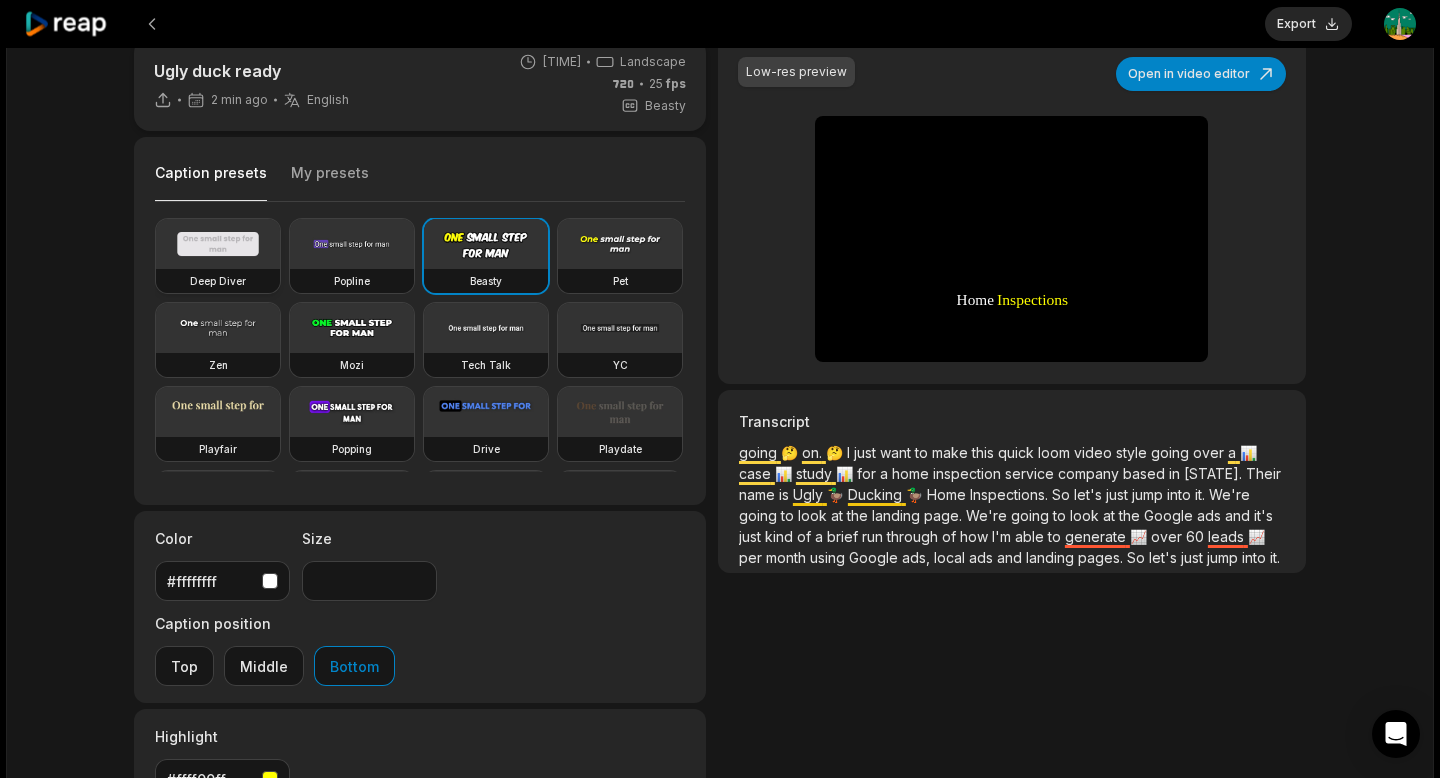 click on "Deep Diver" at bounding box center (218, 281) 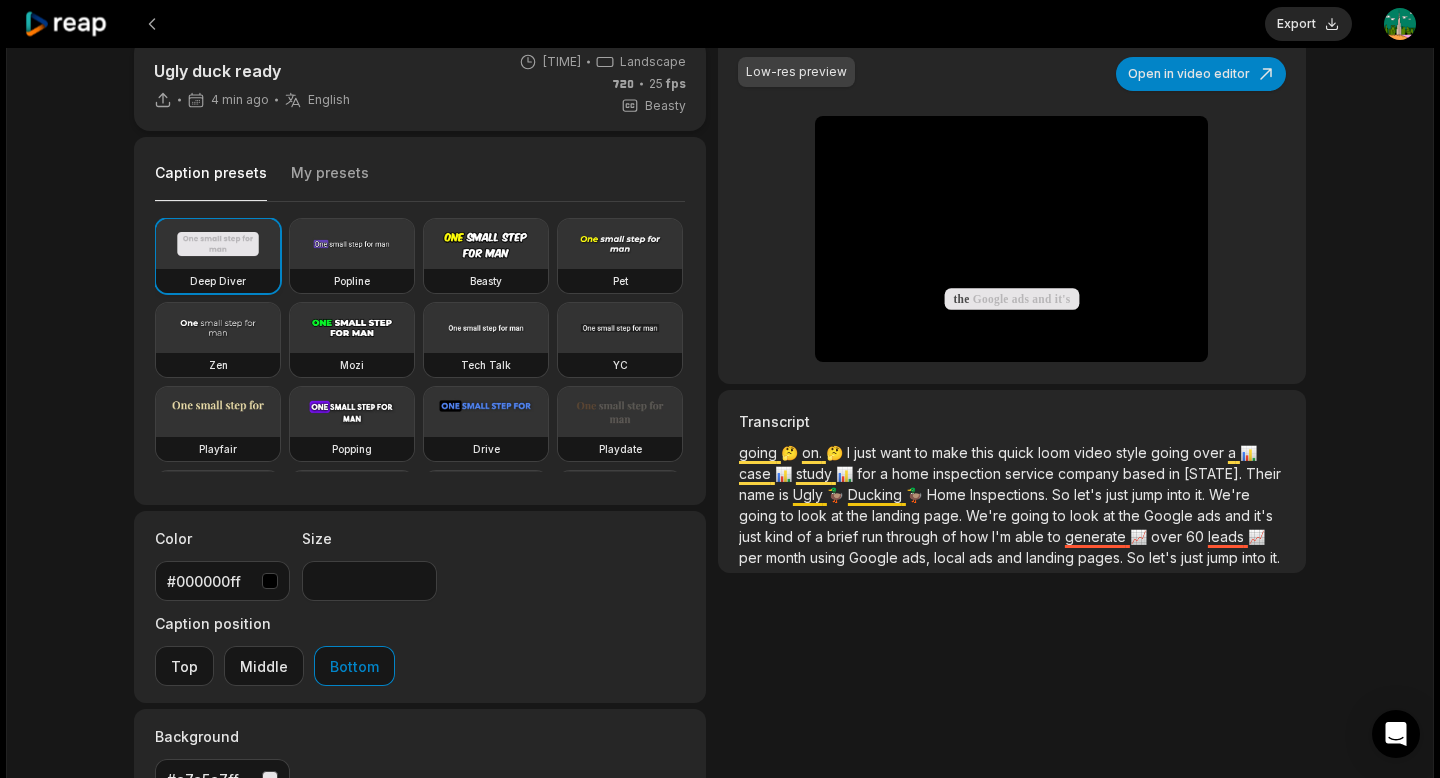 click at bounding box center [218, 244] 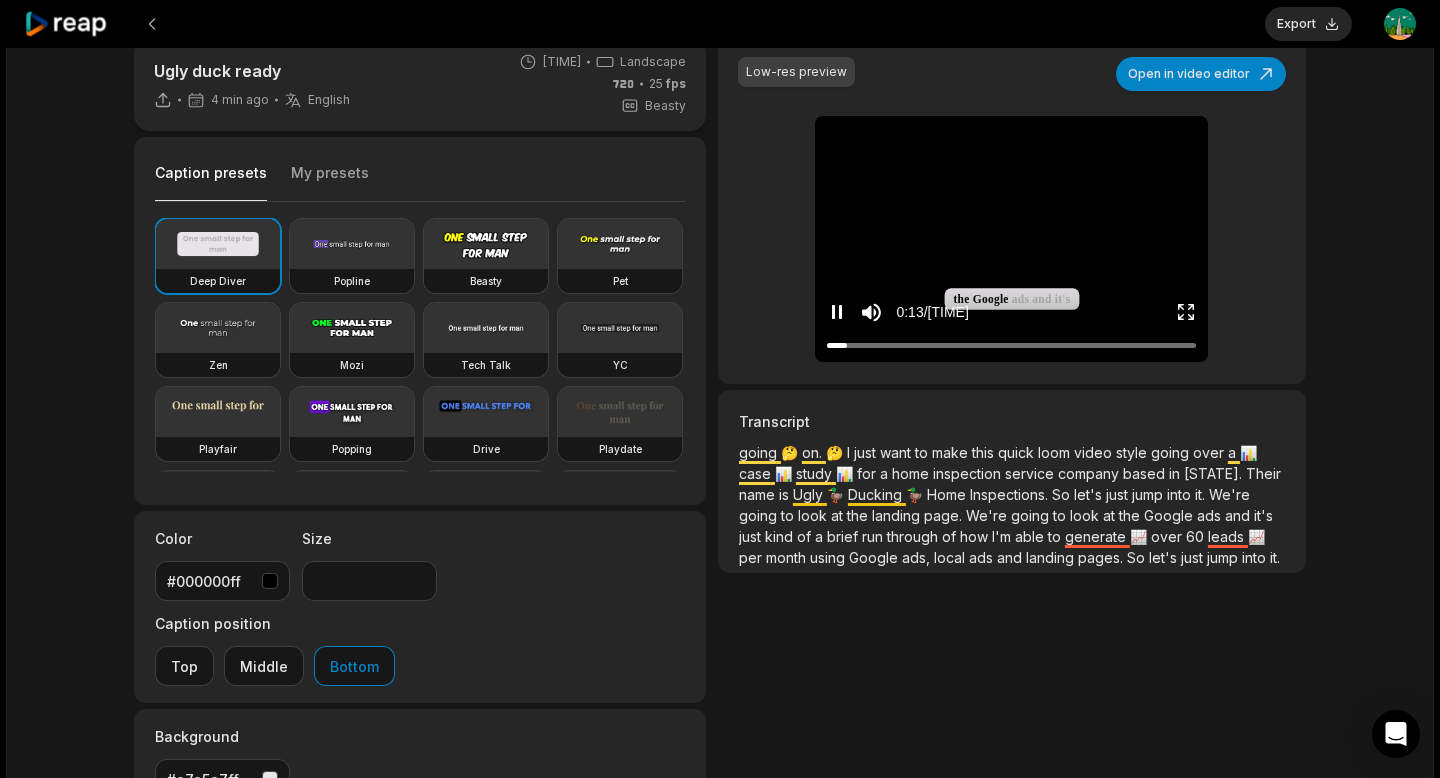 drag, startPoint x: 843, startPoint y: 179, endPoint x: 892, endPoint y: 190, distance: 50.219517 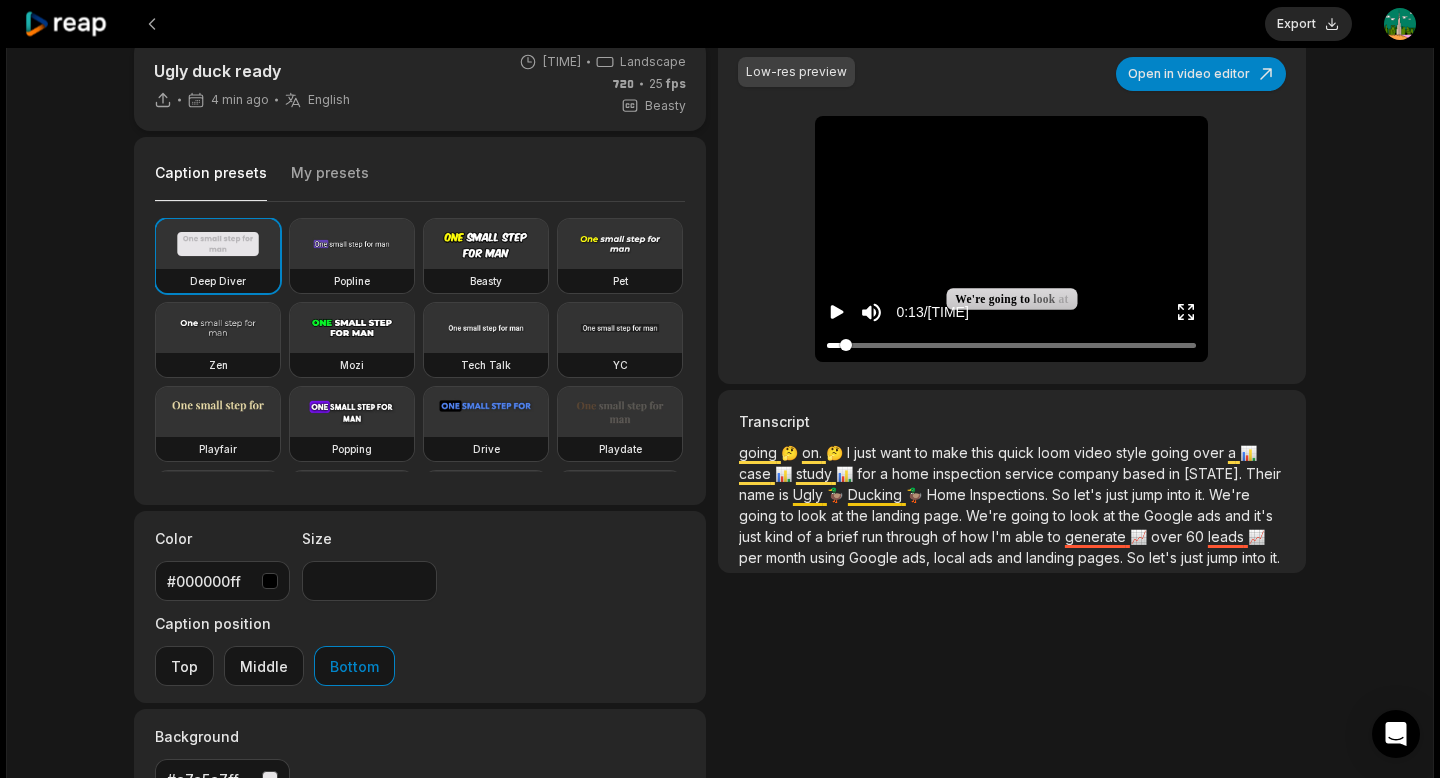 drag, startPoint x: 847, startPoint y: 345, endPoint x: 813, endPoint y: 348, distance: 34.132095 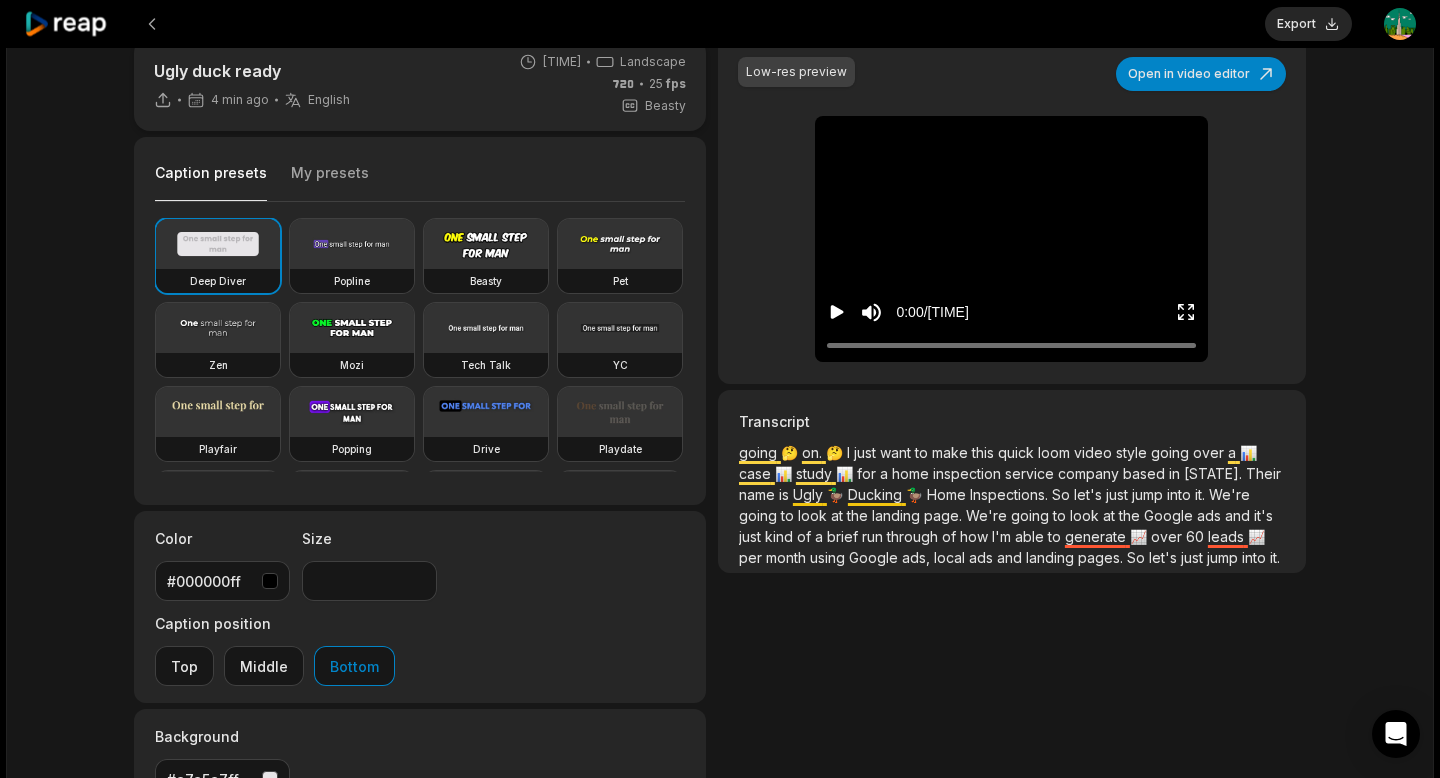 click at bounding box center (1012, 136) 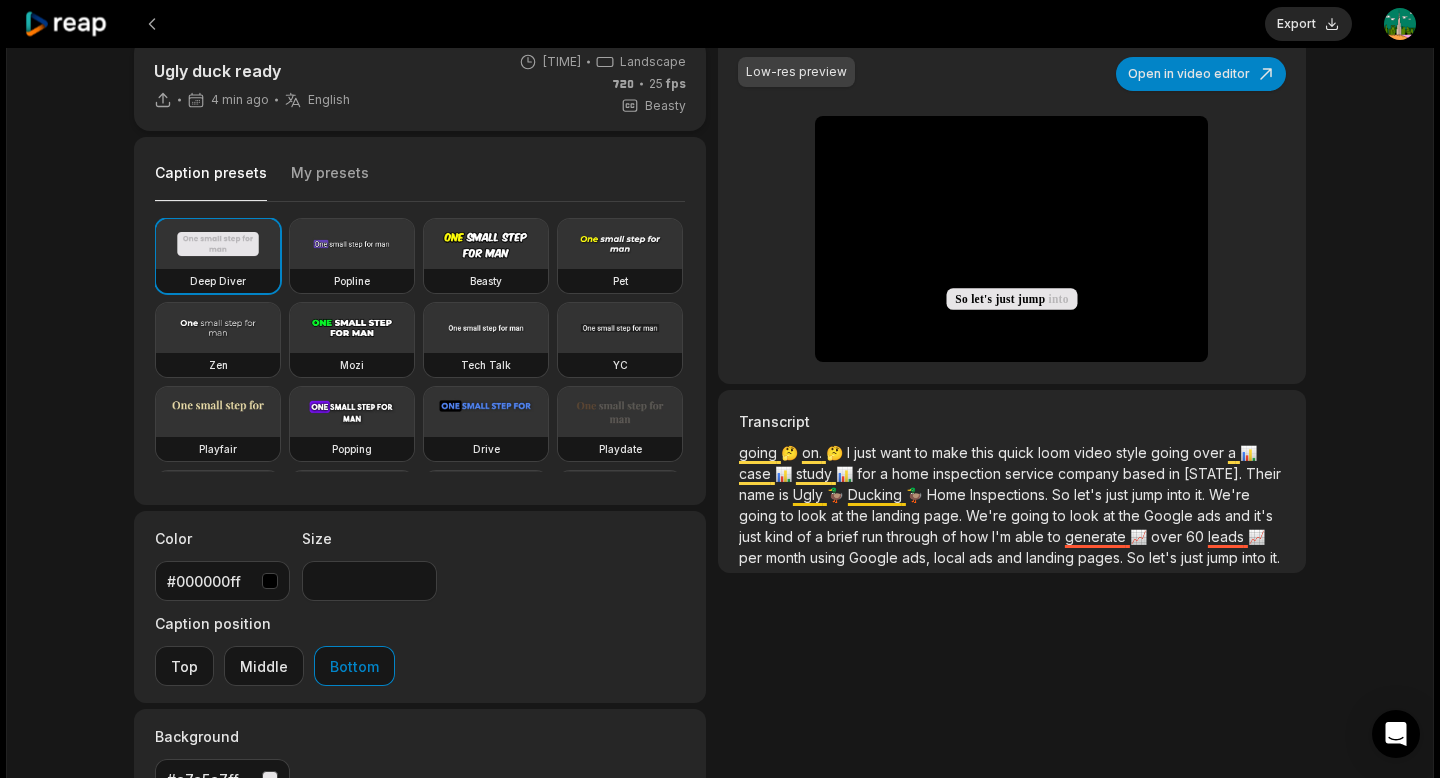 scroll, scrollTop: 158, scrollLeft: 0, axis: vertical 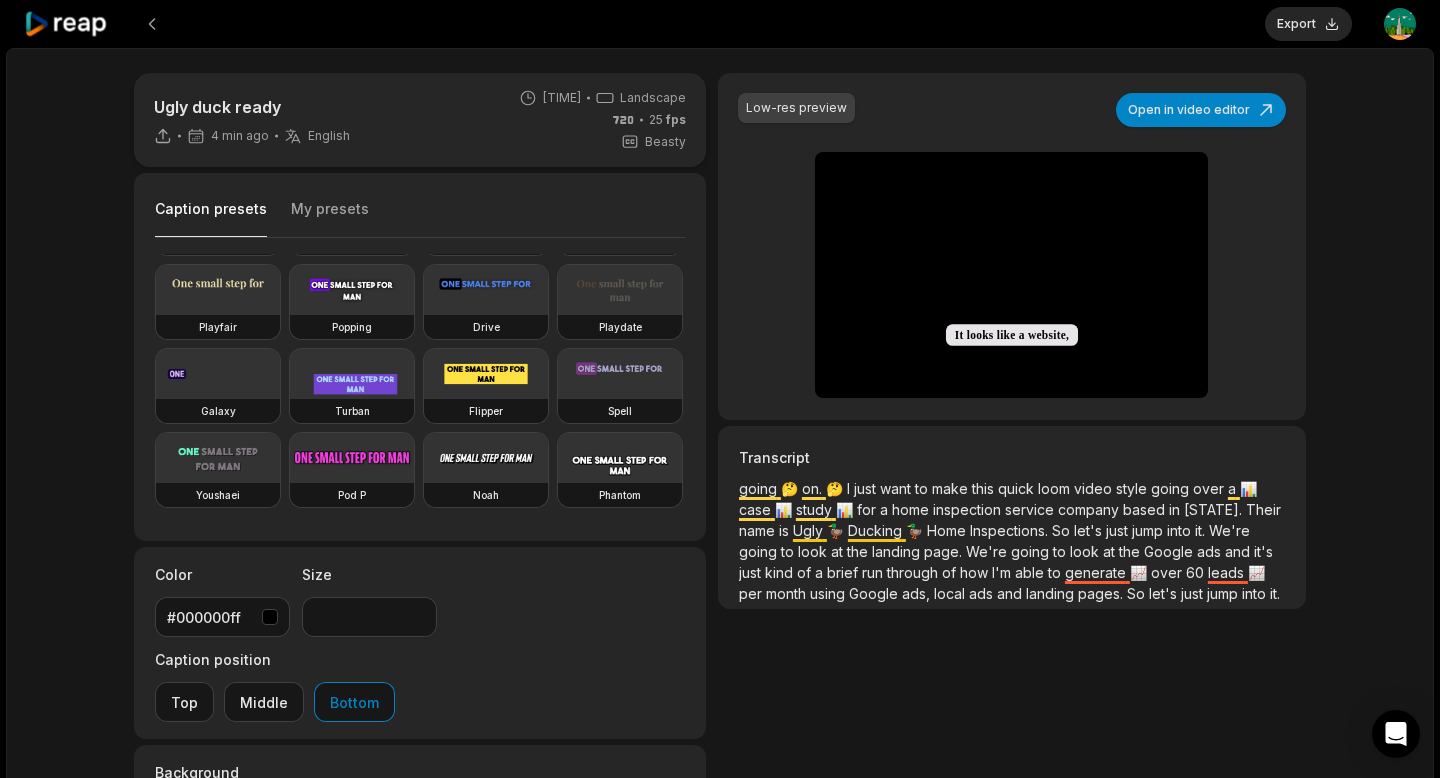 click on "Export" at bounding box center [1308, 24] 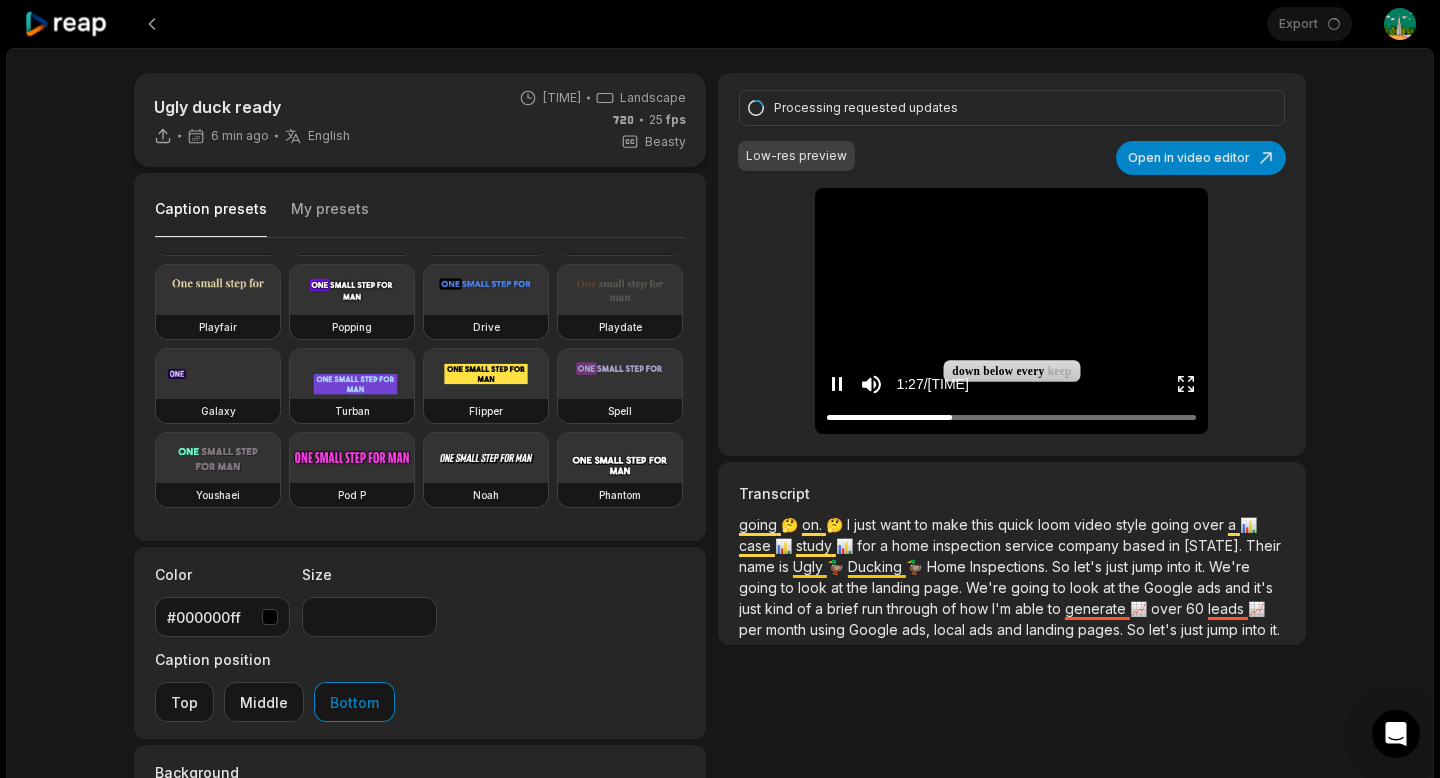 click at bounding box center [1012, 208] 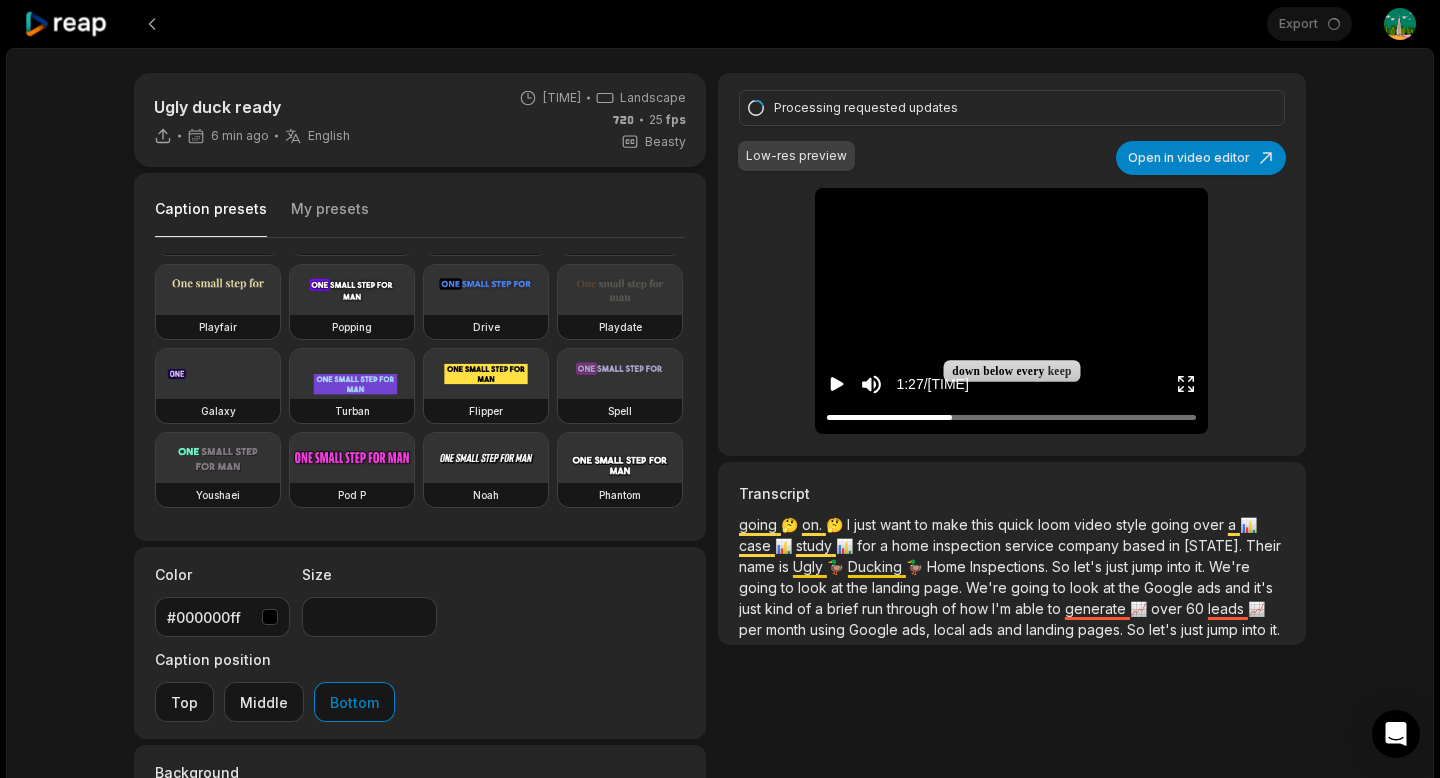 click at bounding box center (1012, 208) 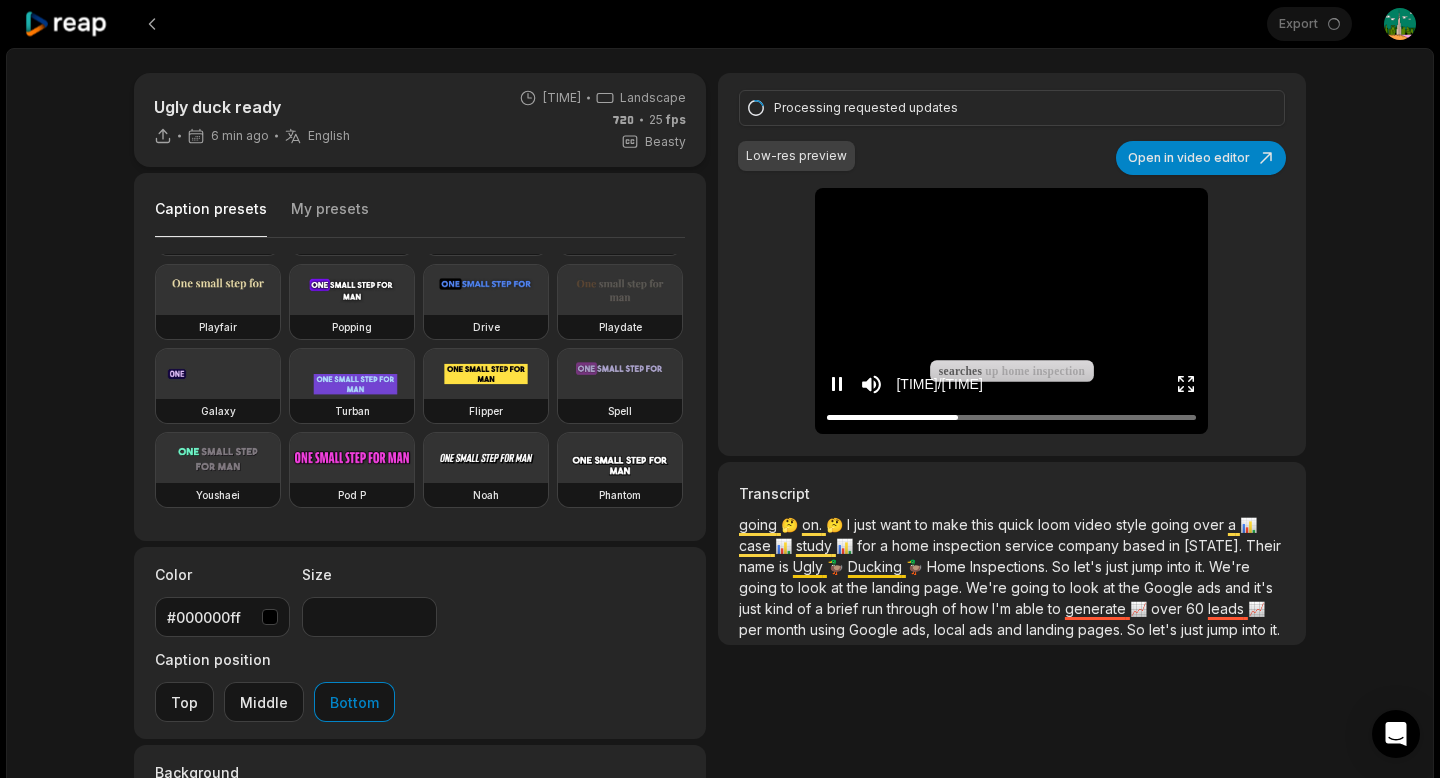 click at bounding box center [1012, 208] 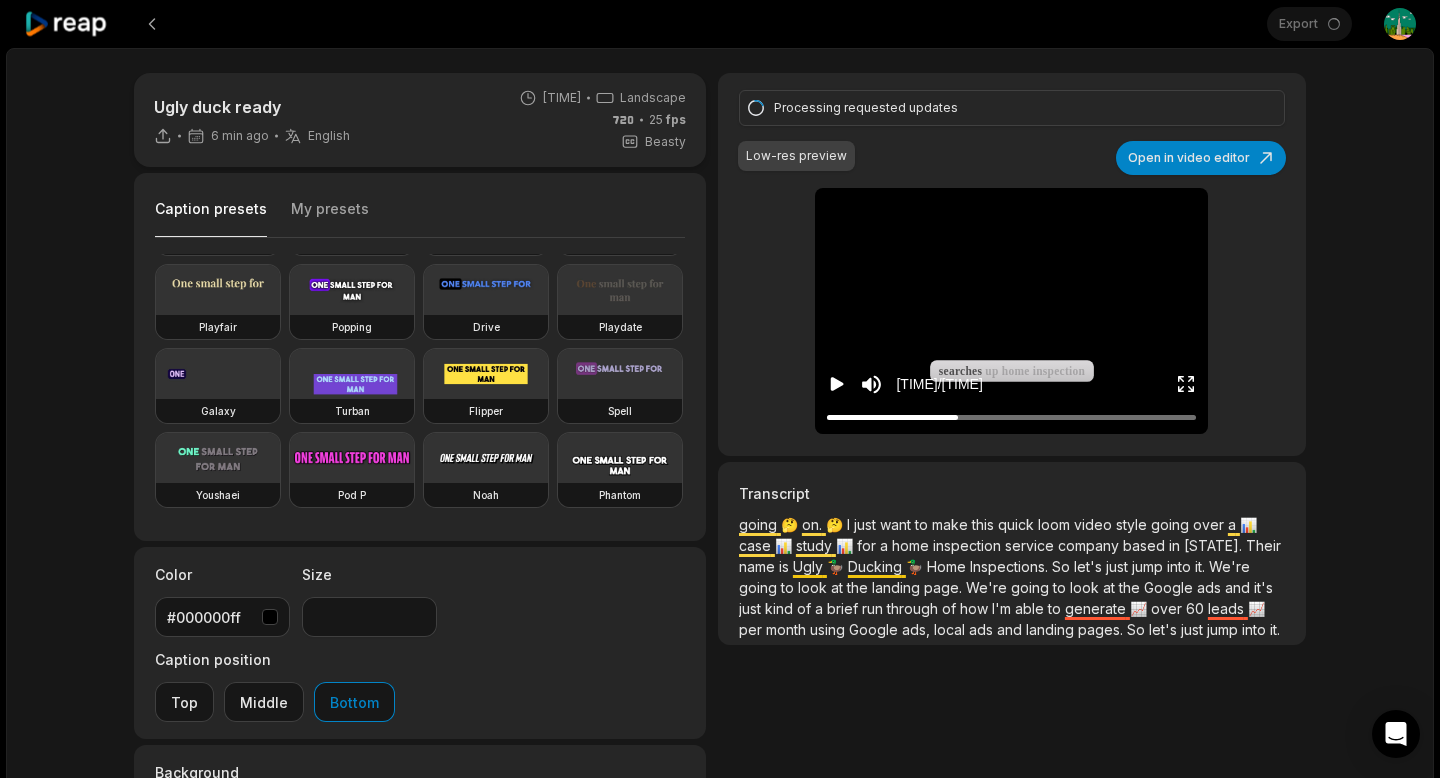 click at bounding box center (1012, 208) 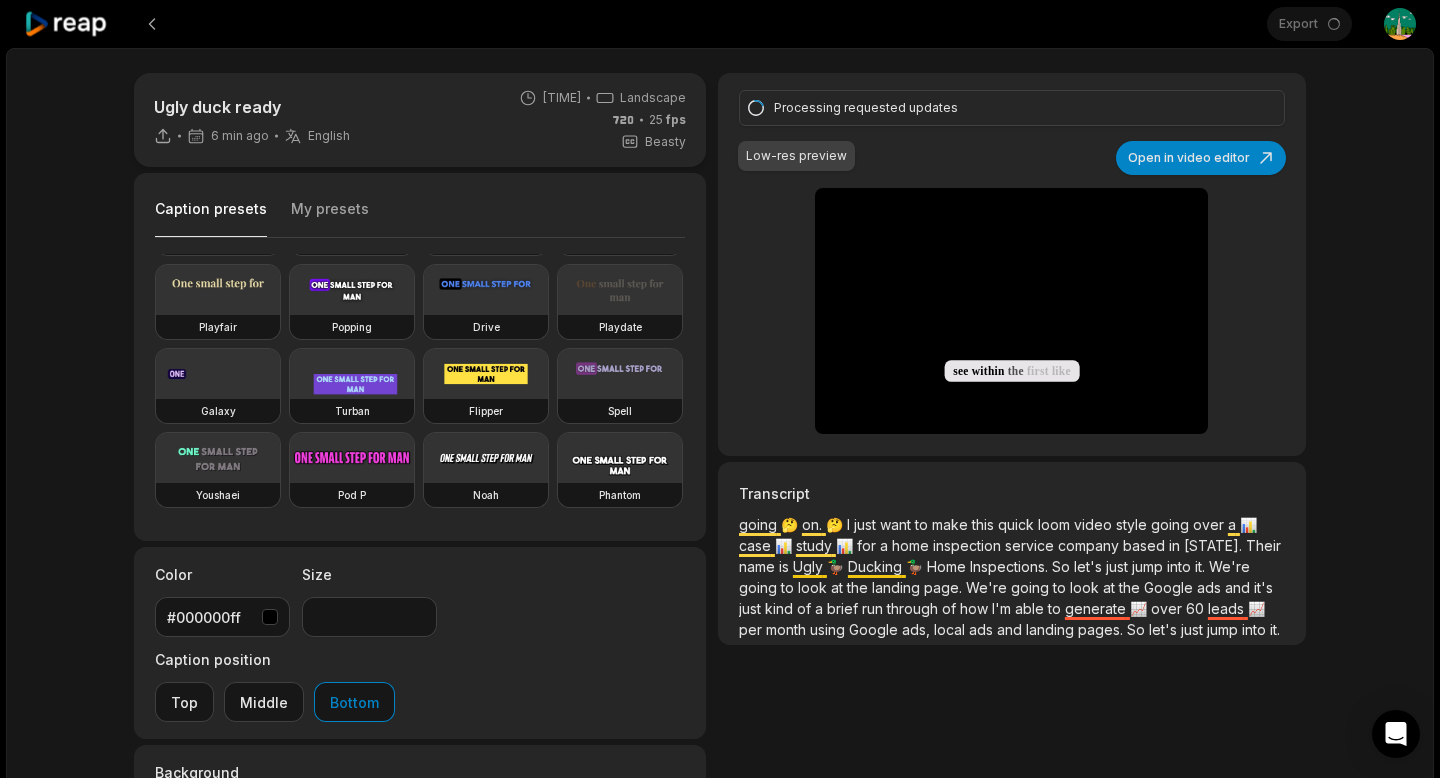 click on "going   🤔   on.   🤔   I     just     want     to     make     this     quick     loom     video     style     going     over     a   📊   case   📊   study   📊   for     a     home     inspection     service     company     based     in     Oregon.     Their     name     is     Ugly   🦆   Ducking   🦆   Home     Inspections.     So     let's     just     jump     into     it.     We're     going     to     look     at     the     landing     page.     We're     going     to     look     at     the     Google     ads     and     it's     just     kind     of     a     brief     run     through     of     how     I'm     able     to     generate   📈   over     60     leads   📈   per     month     using     Google     ads,     local     ads     and     landing     pages.     So     let's     just     jump     into     it.     So     this     is     their     main     website.     It     looks     like     a     website,     but     it's     really     just     a     dedicated     landing" at bounding box center [1012, 577] 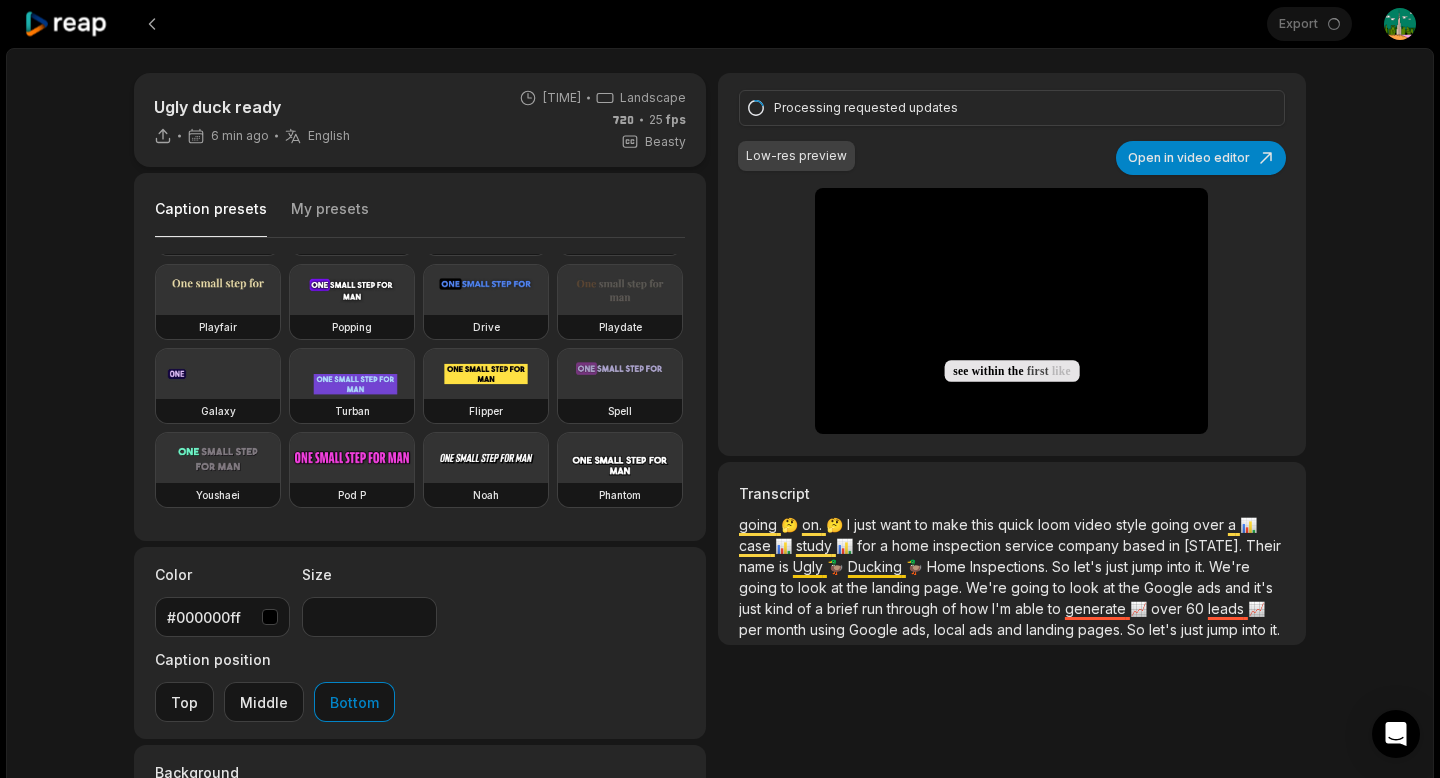 click on "going   🤔   on.   🤔   I     just     want     to     make     this     quick     loom     video     style     going     over     a   📊   case   📊   study   📊   for     a     home     inspection     service     company     based     in     Oregon.     Their     name     is     Ugly   🦆   Ducking   🦆   Home     Inspections.     So     let's     just     jump     into     it.     We're     going     to     look     at     the     landing     page.     We're     going     to     look     at     the     Google     ads     and     it's     just     kind     of     a     brief     run     through     of     how     I'm     able     to     generate   📈   over     60     leads   📈   per     month     using     Google     ads,     local     ads     and     landing     pages.     So     let's     just     jump     into     it.     So     this     is     their     main     website.     It     looks     like     a     website,     but     it's     really     just     a     dedicated     landing" at bounding box center (1012, 577) 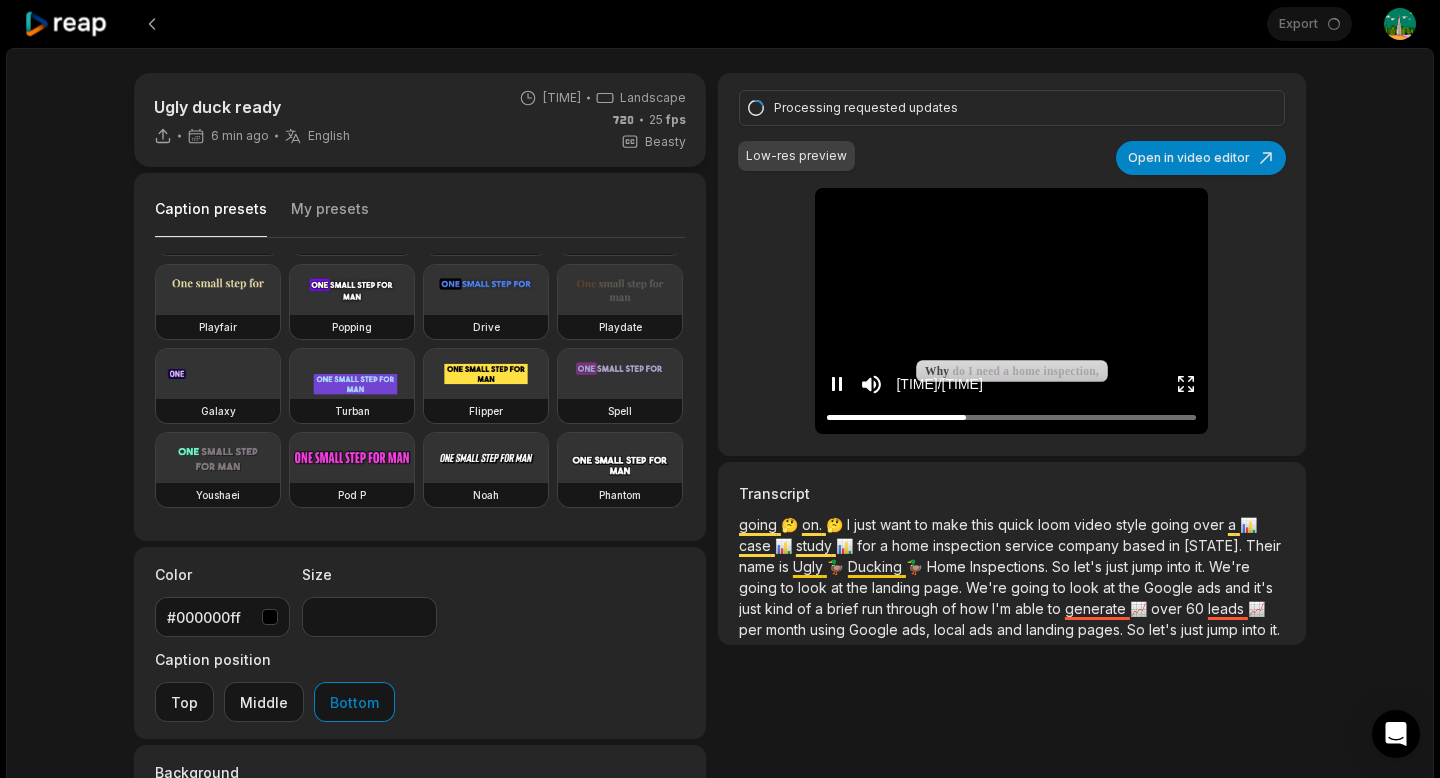 click at bounding box center (1012, 208) 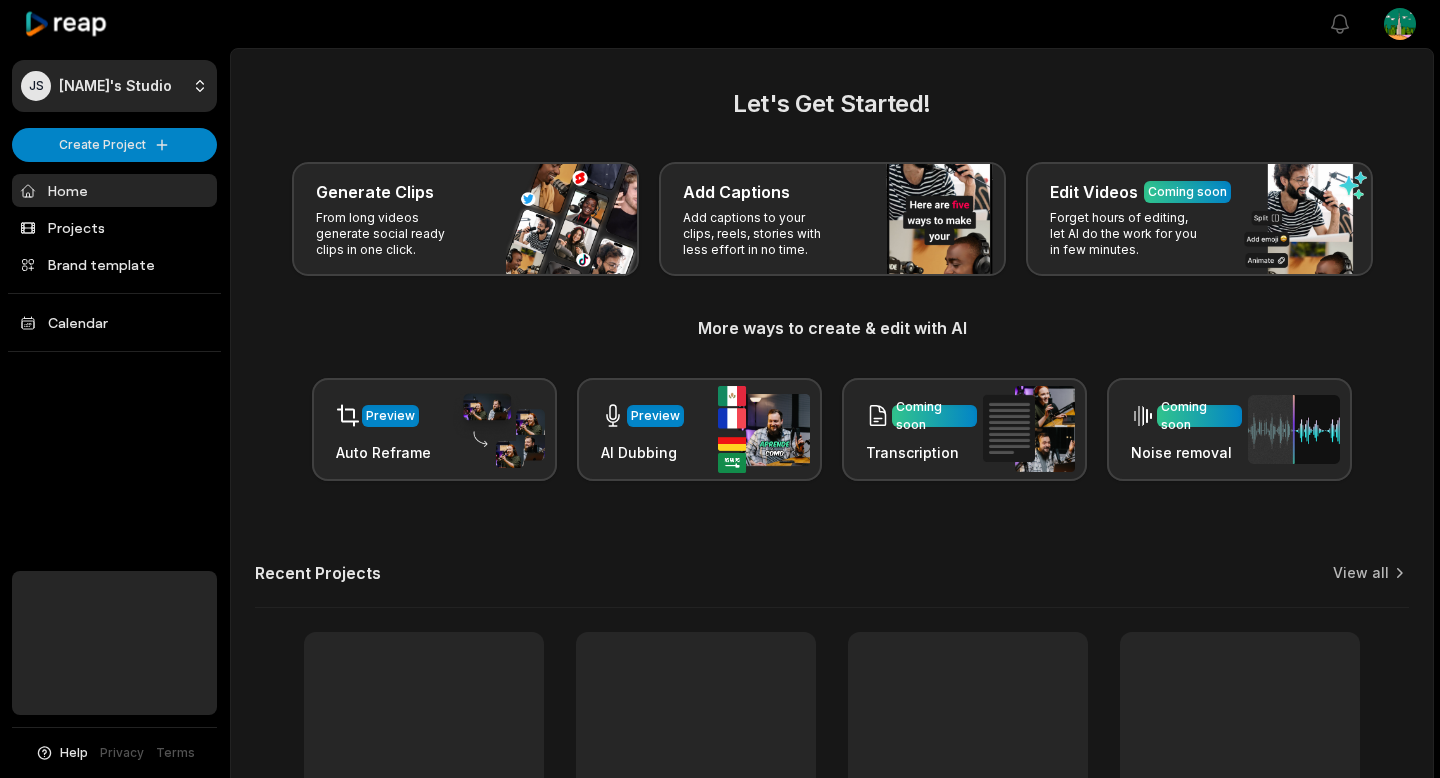 scroll, scrollTop: 0, scrollLeft: 0, axis: both 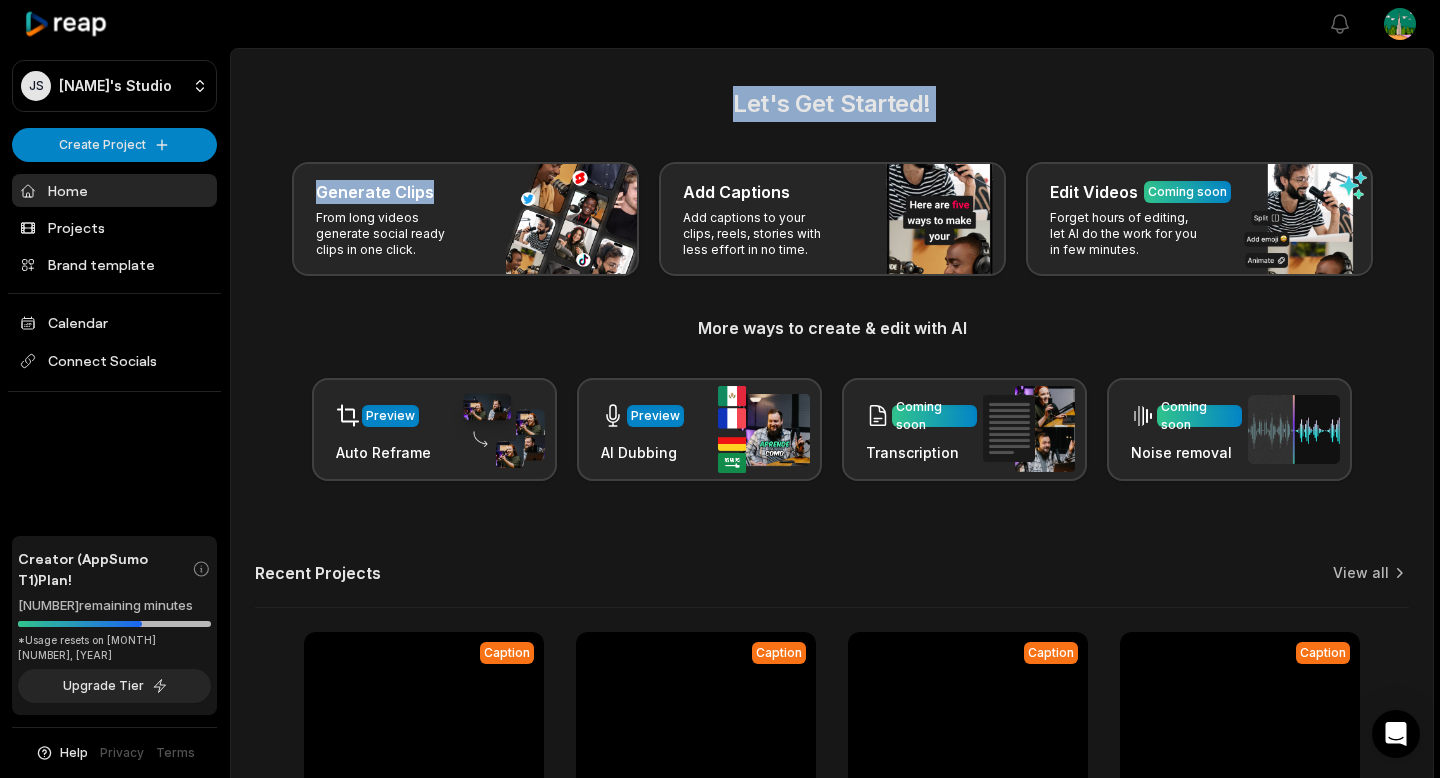 drag, startPoint x: 461, startPoint y: 185, endPoint x: 523, endPoint y: 94, distance: 110.11358 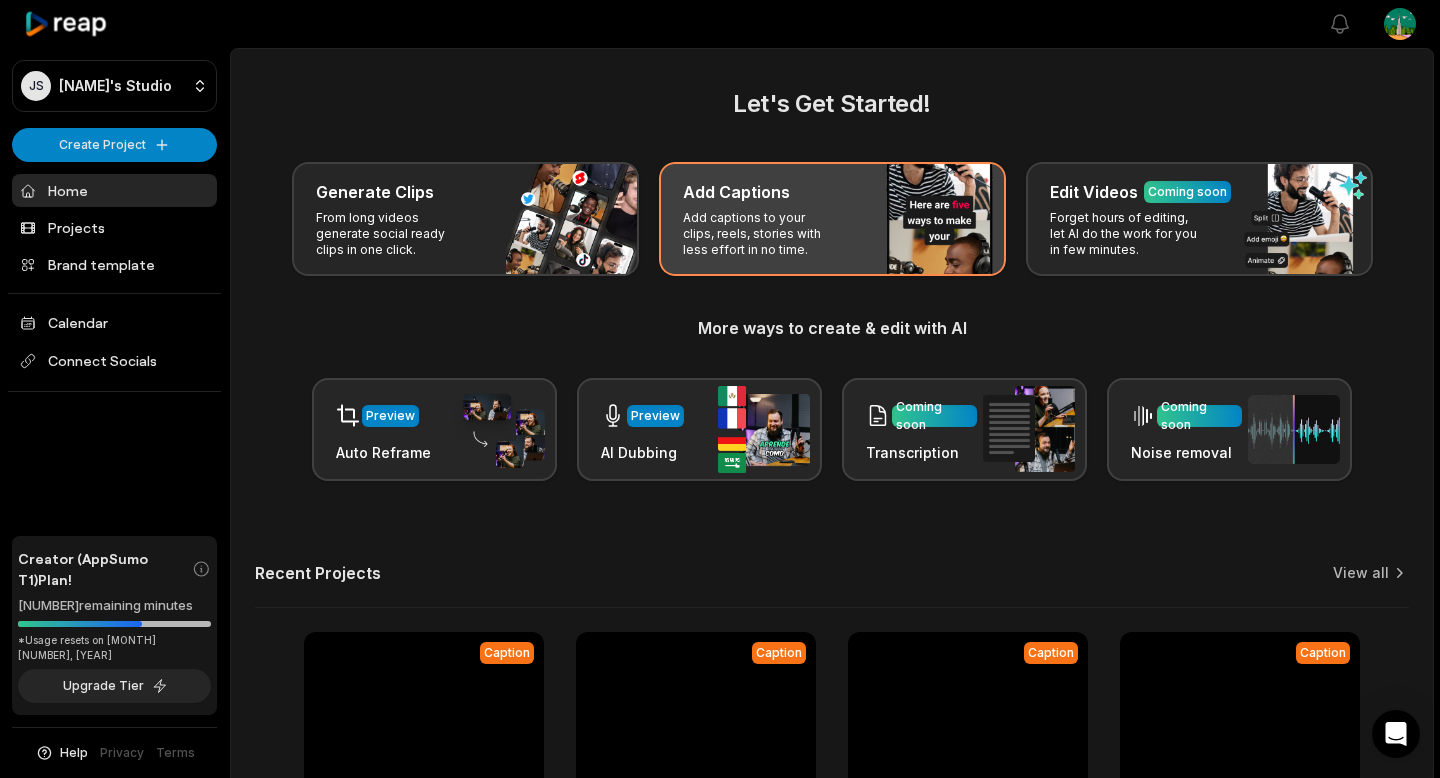 click on "Add Captions Add captions to your clips, reels, stories with less effort in no time." at bounding box center [832, 219] 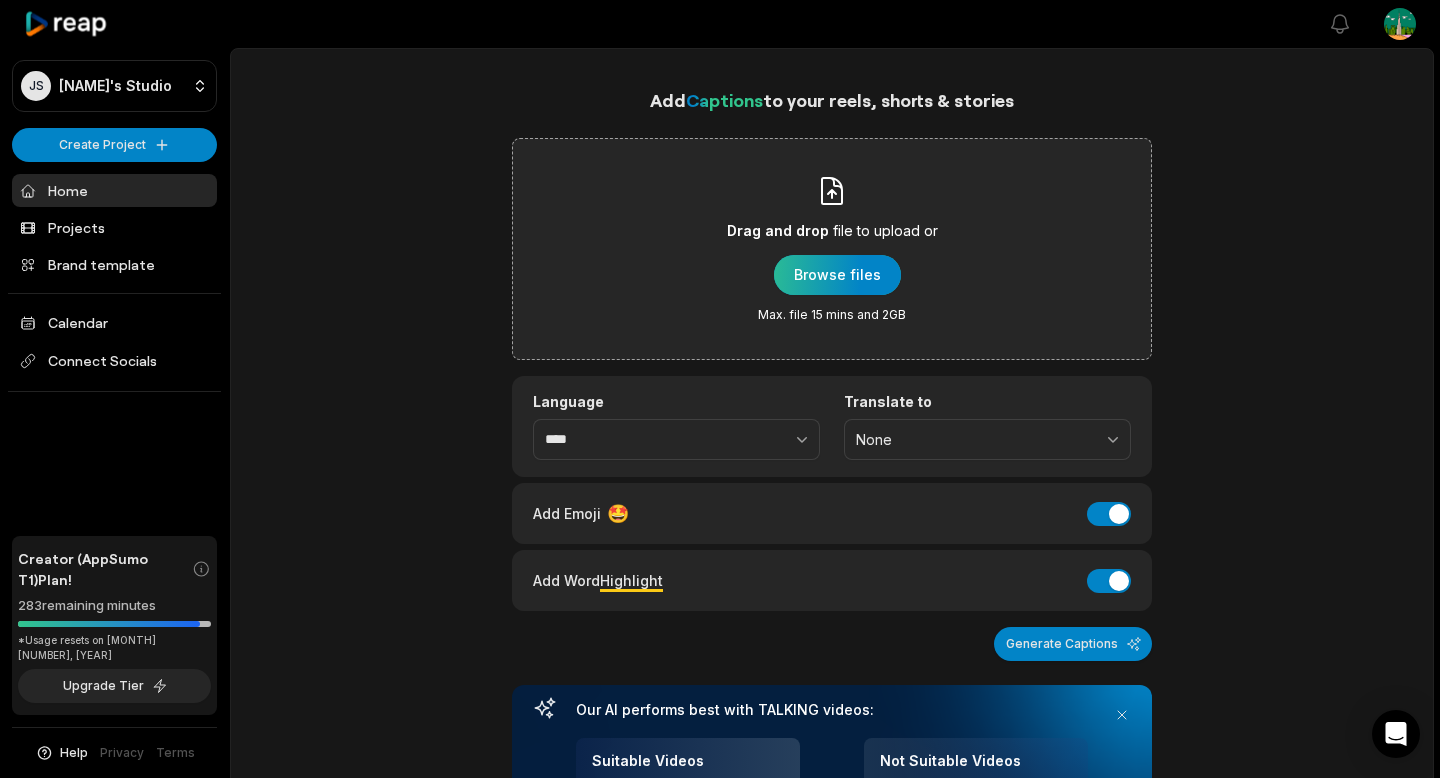 click at bounding box center (837, 275) 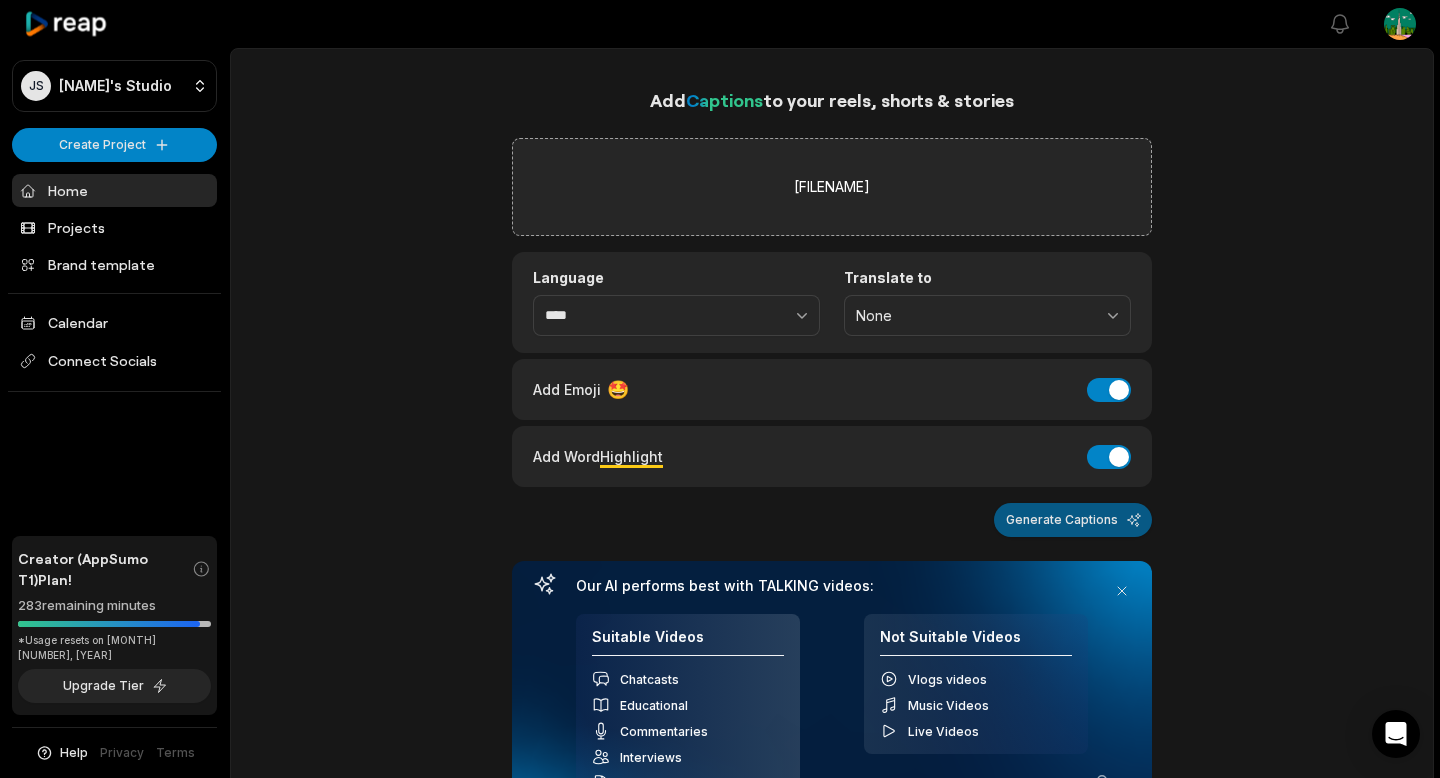 click on "Generate Captions" at bounding box center [1073, 520] 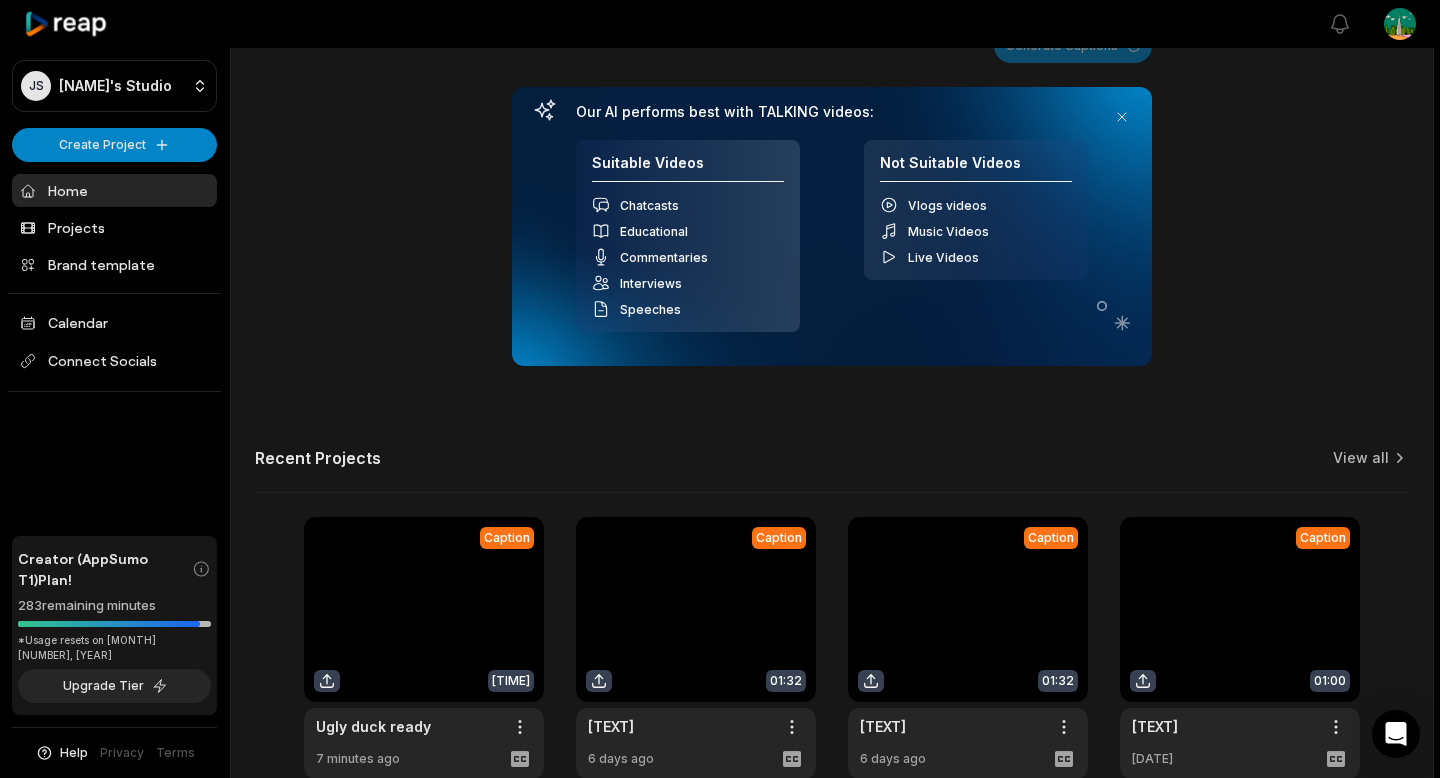 scroll, scrollTop: 0, scrollLeft: 0, axis: both 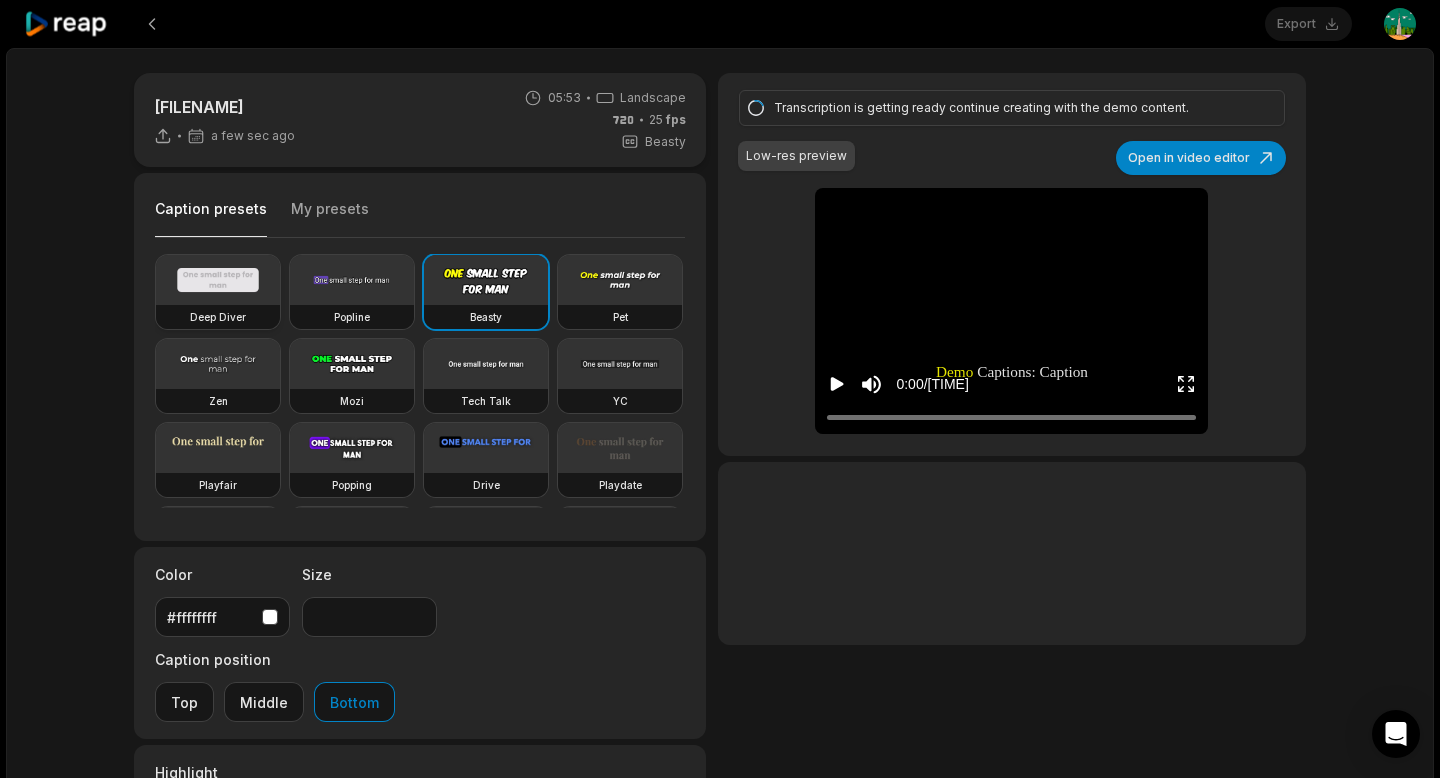 click on "Deep Diver" at bounding box center [218, 317] 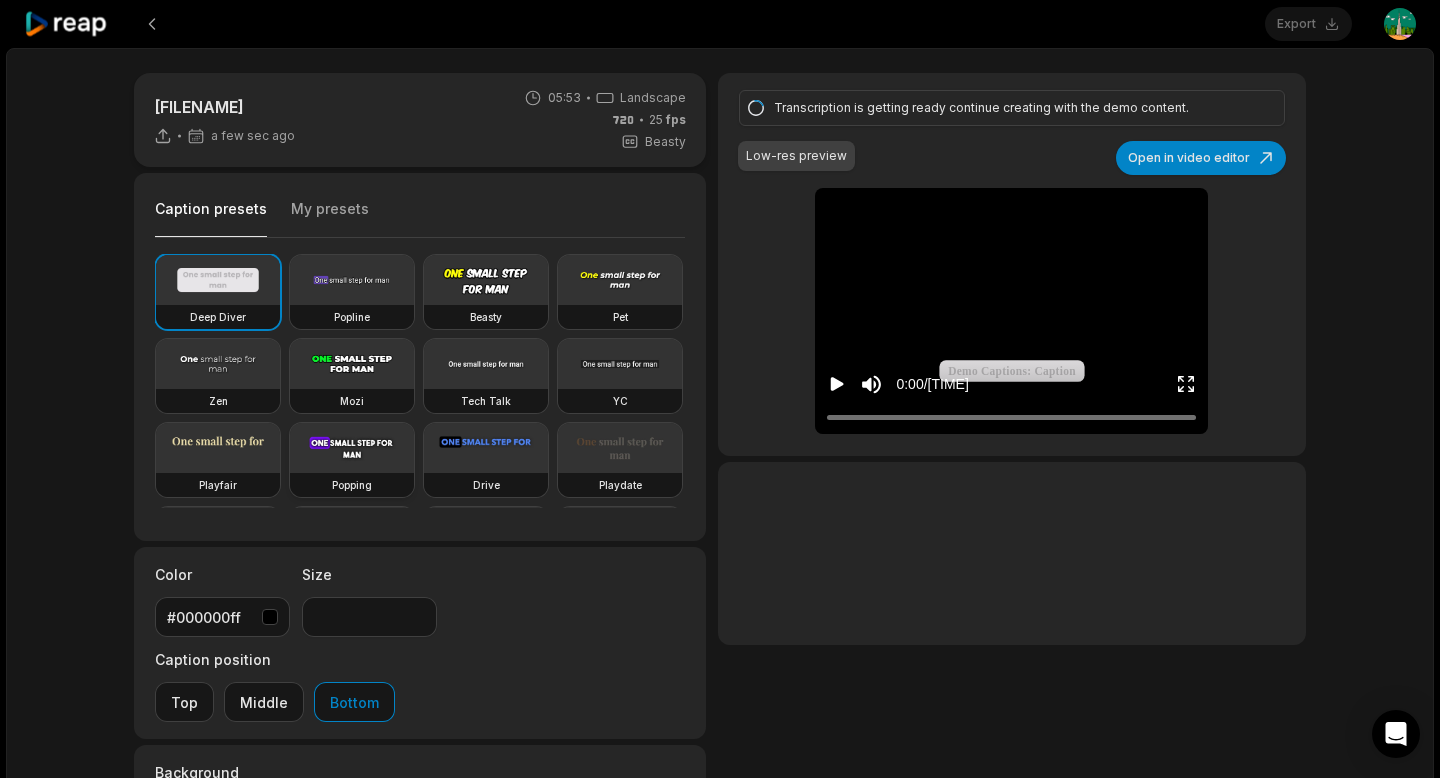 scroll, scrollTop: 158, scrollLeft: 0, axis: vertical 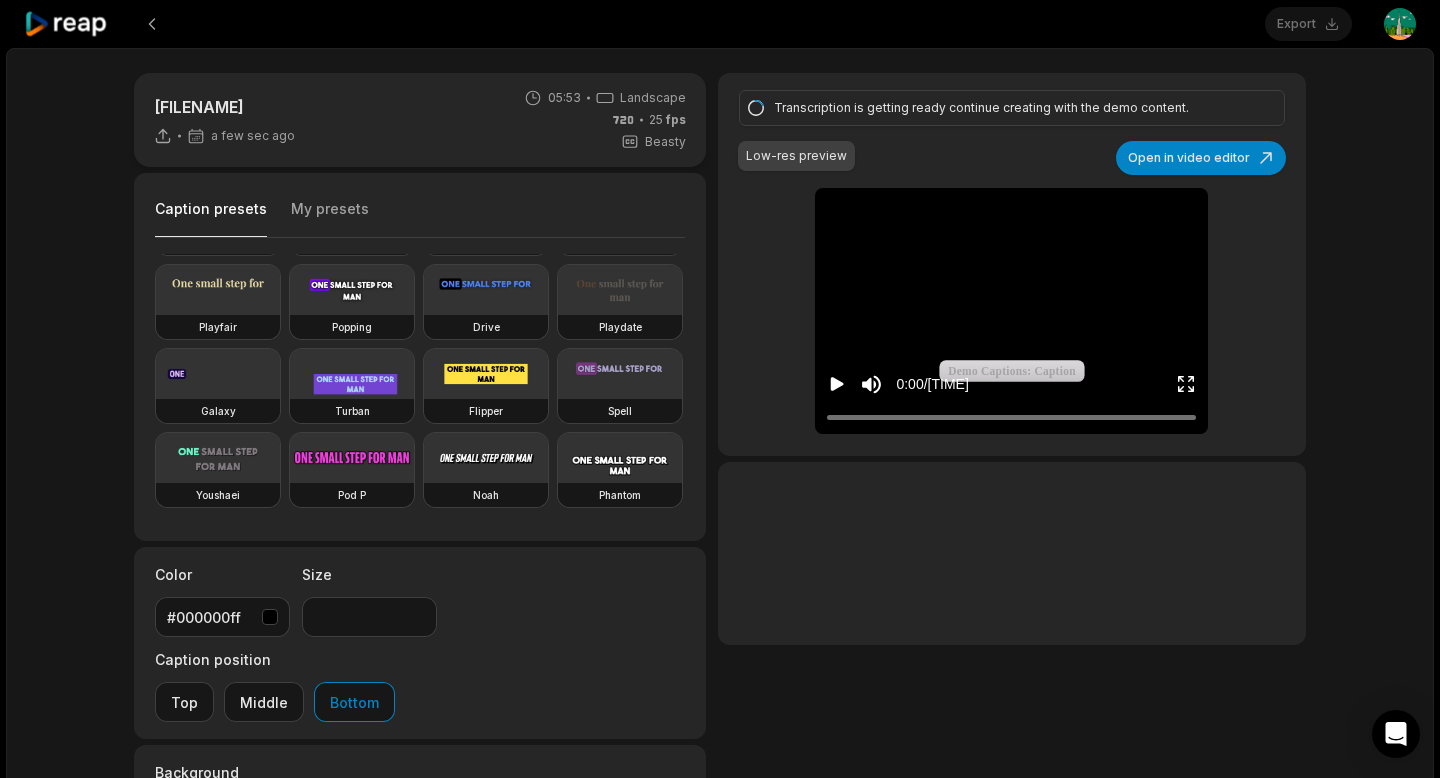 click on "[TIME] / [TIME]" at bounding box center [1011, 380] 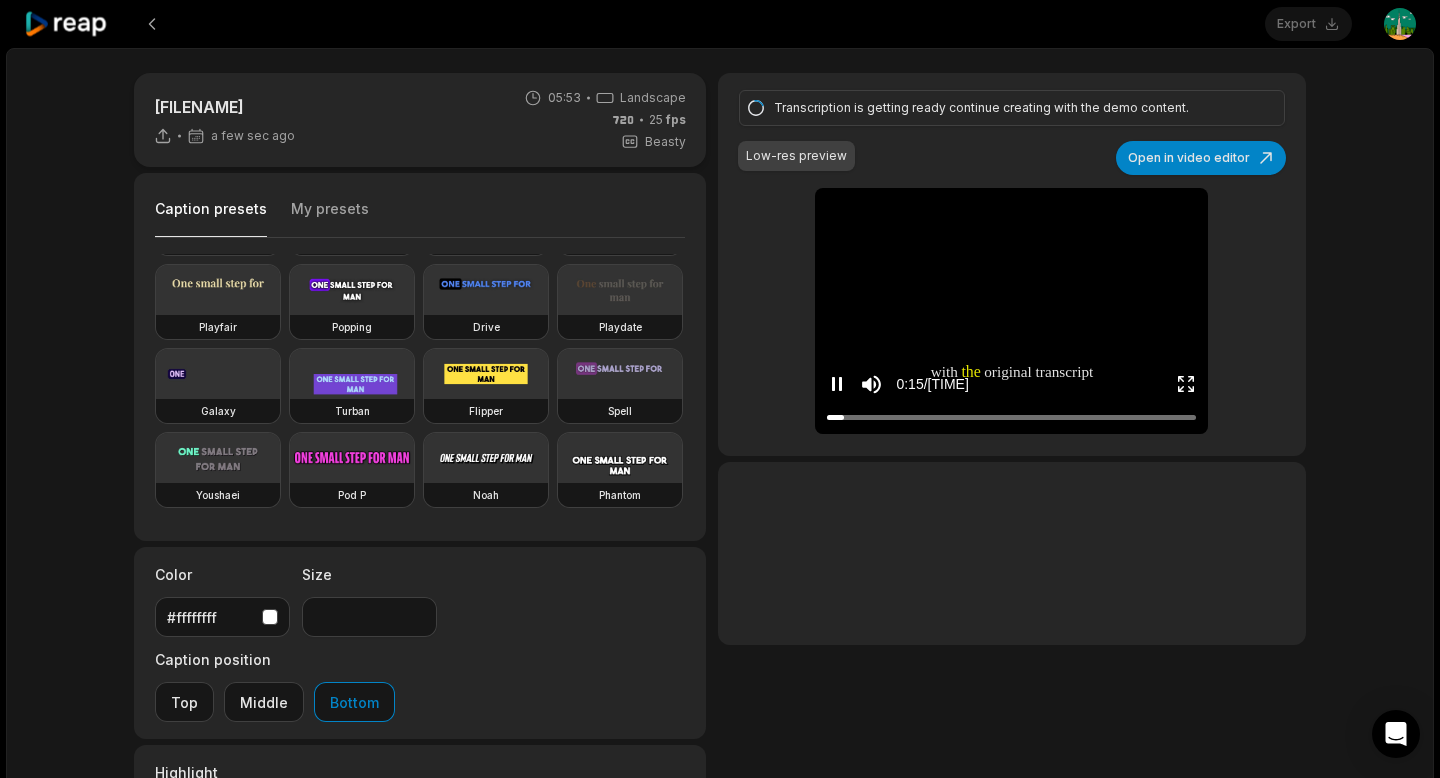 click at bounding box center [1012, 208] 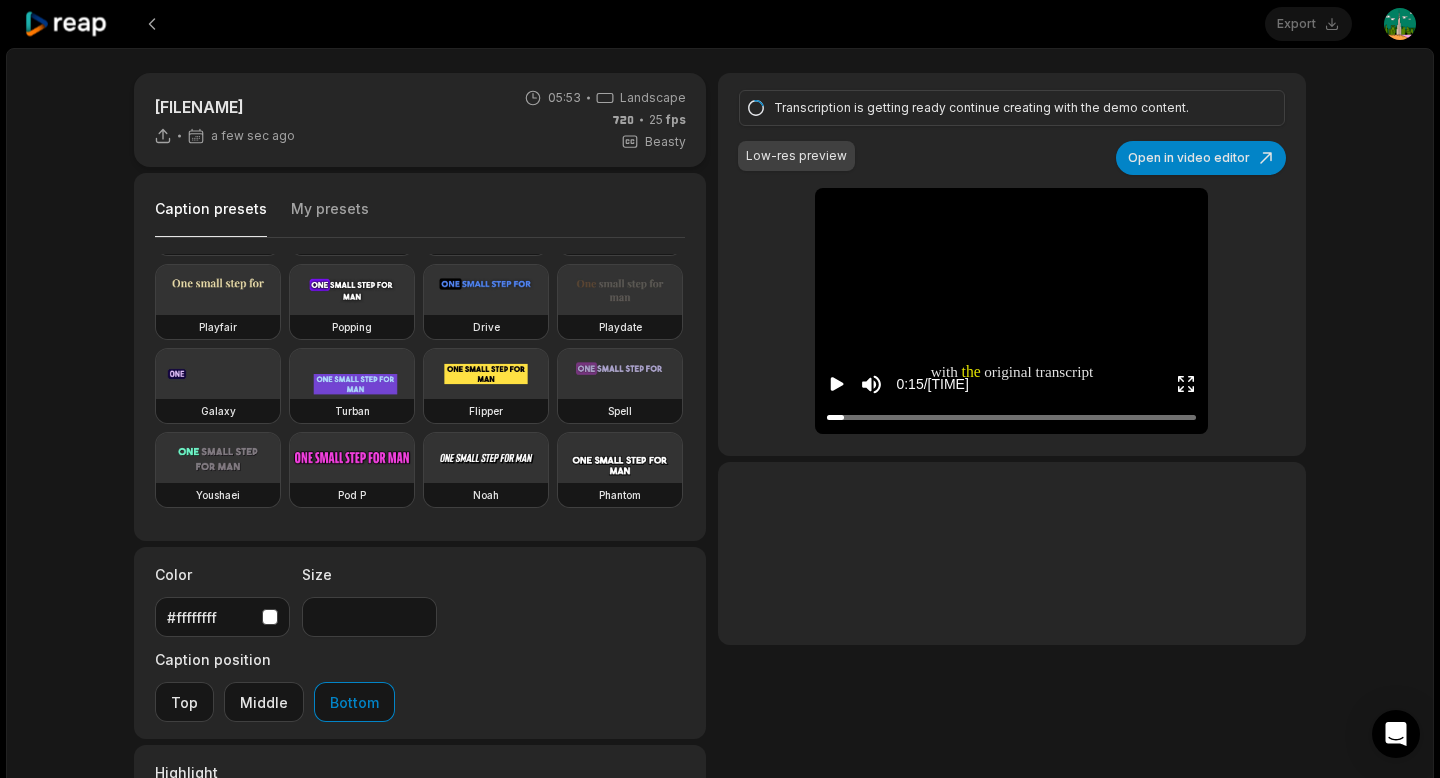 click at bounding box center [1012, 208] 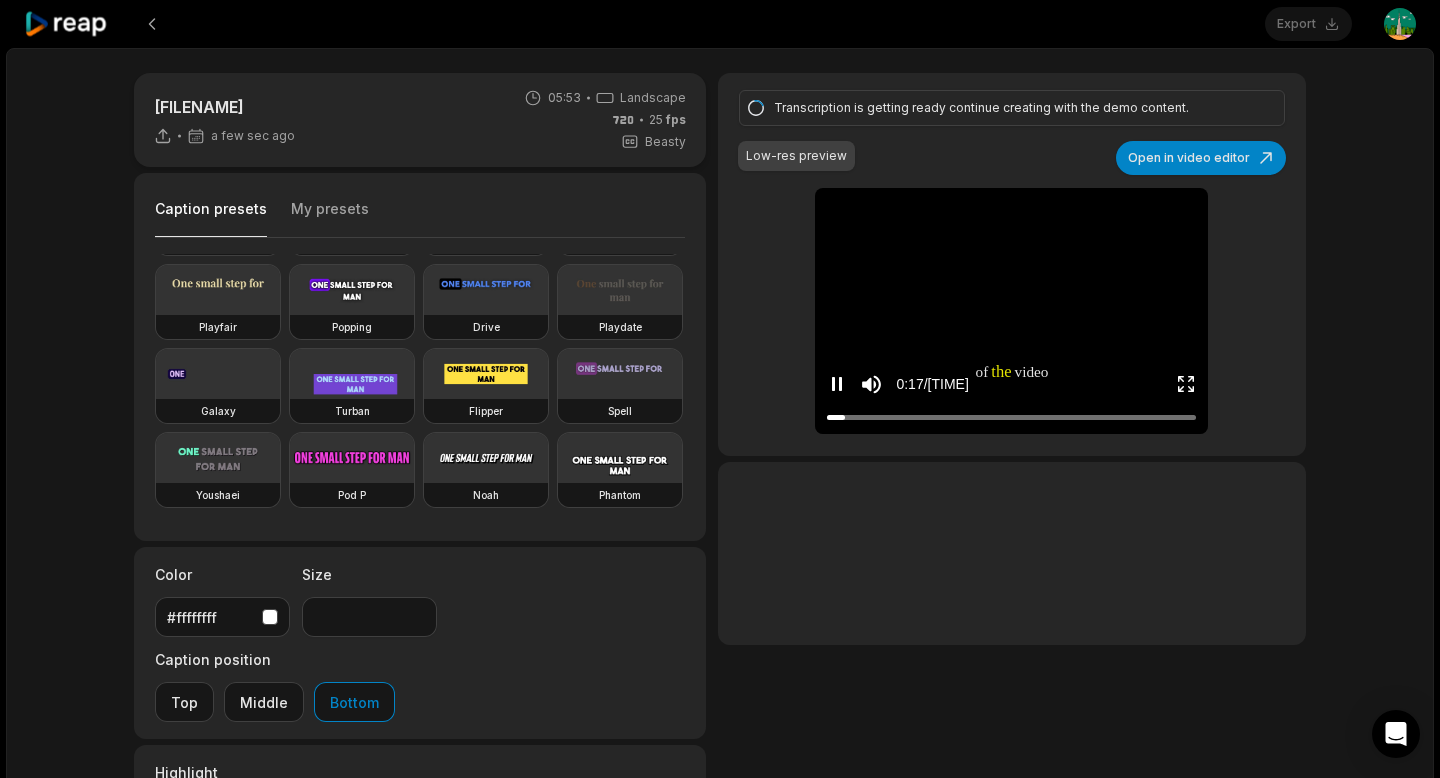 click at bounding box center (1012, 208) 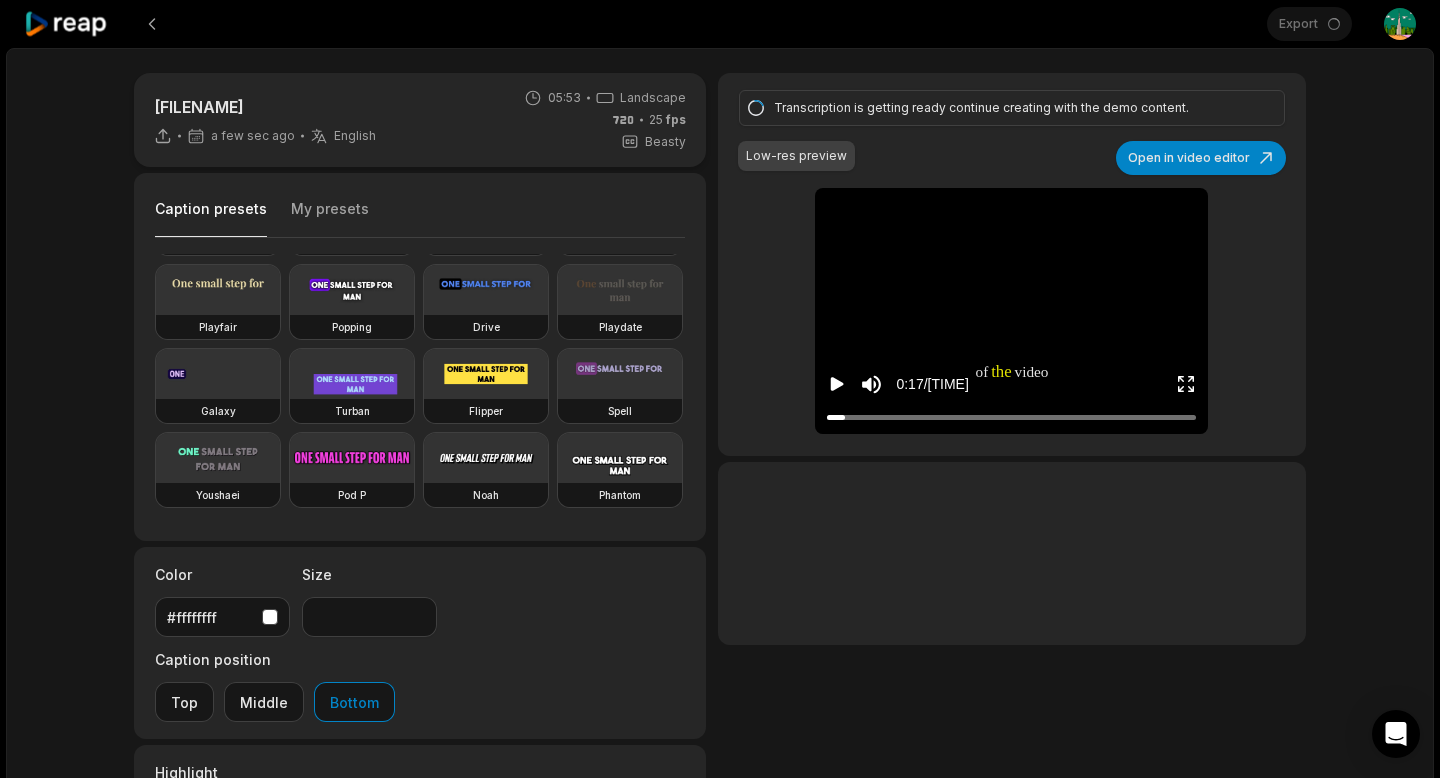 scroll, scrollTop: 278, scrollLeft: 0, axis: vertical 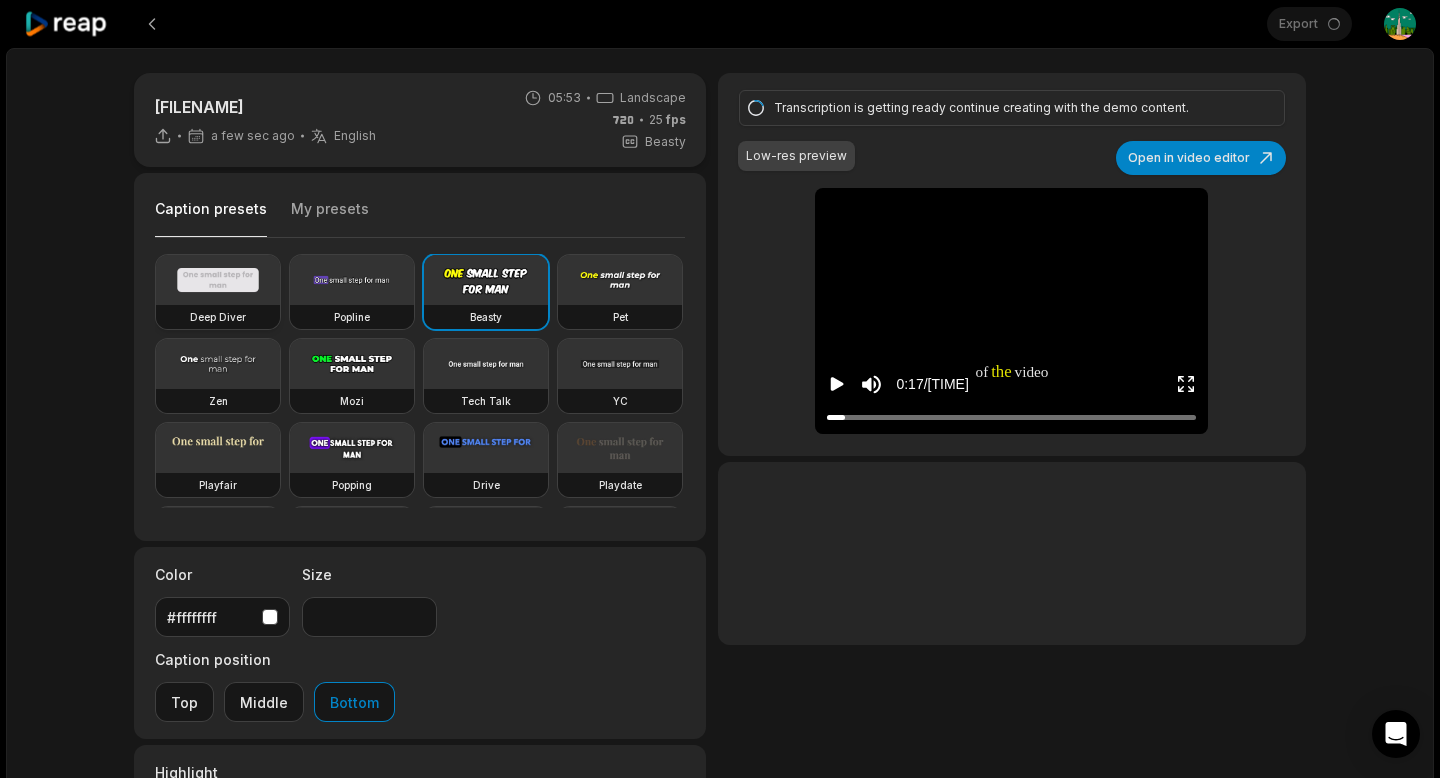click at bounding box center [218, 280] 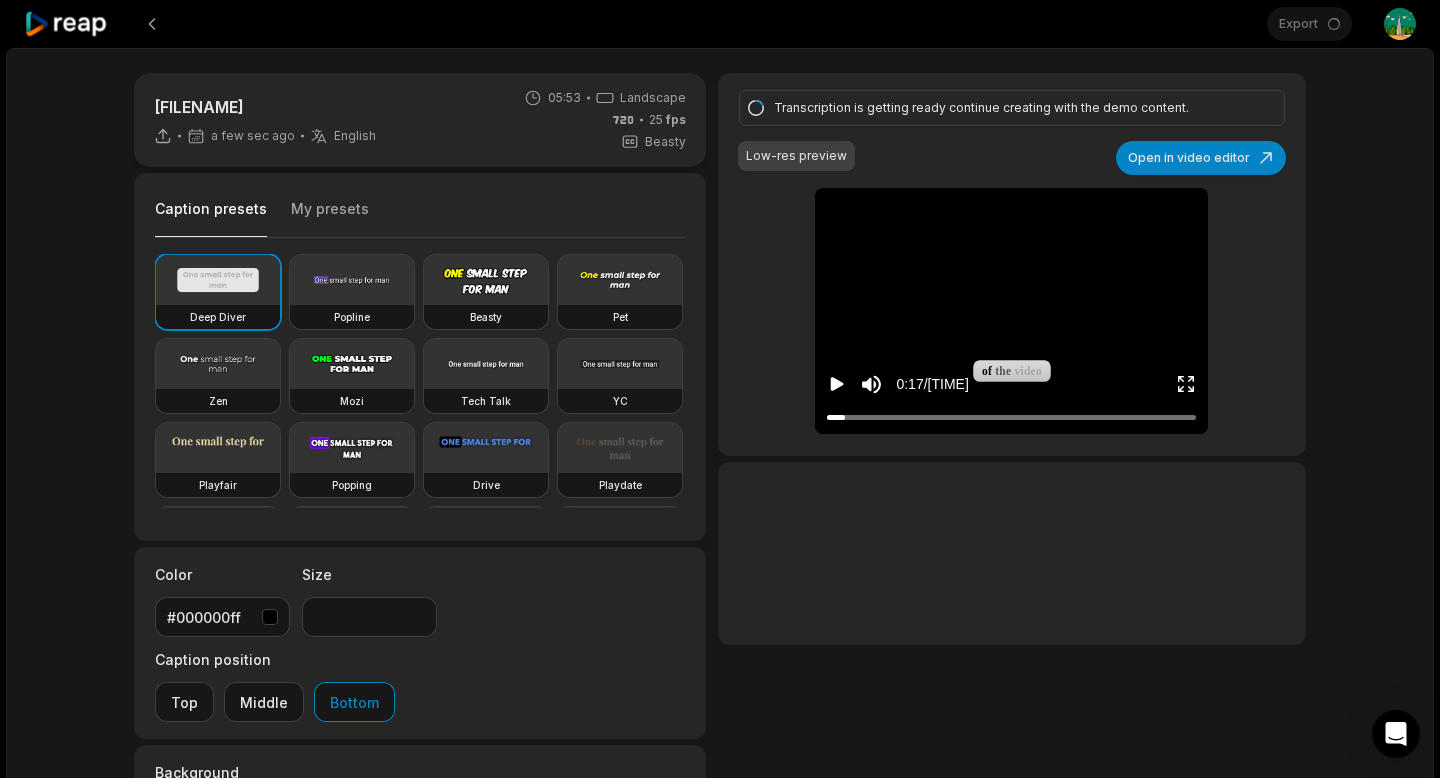 click at bounding box center [1012, 208] 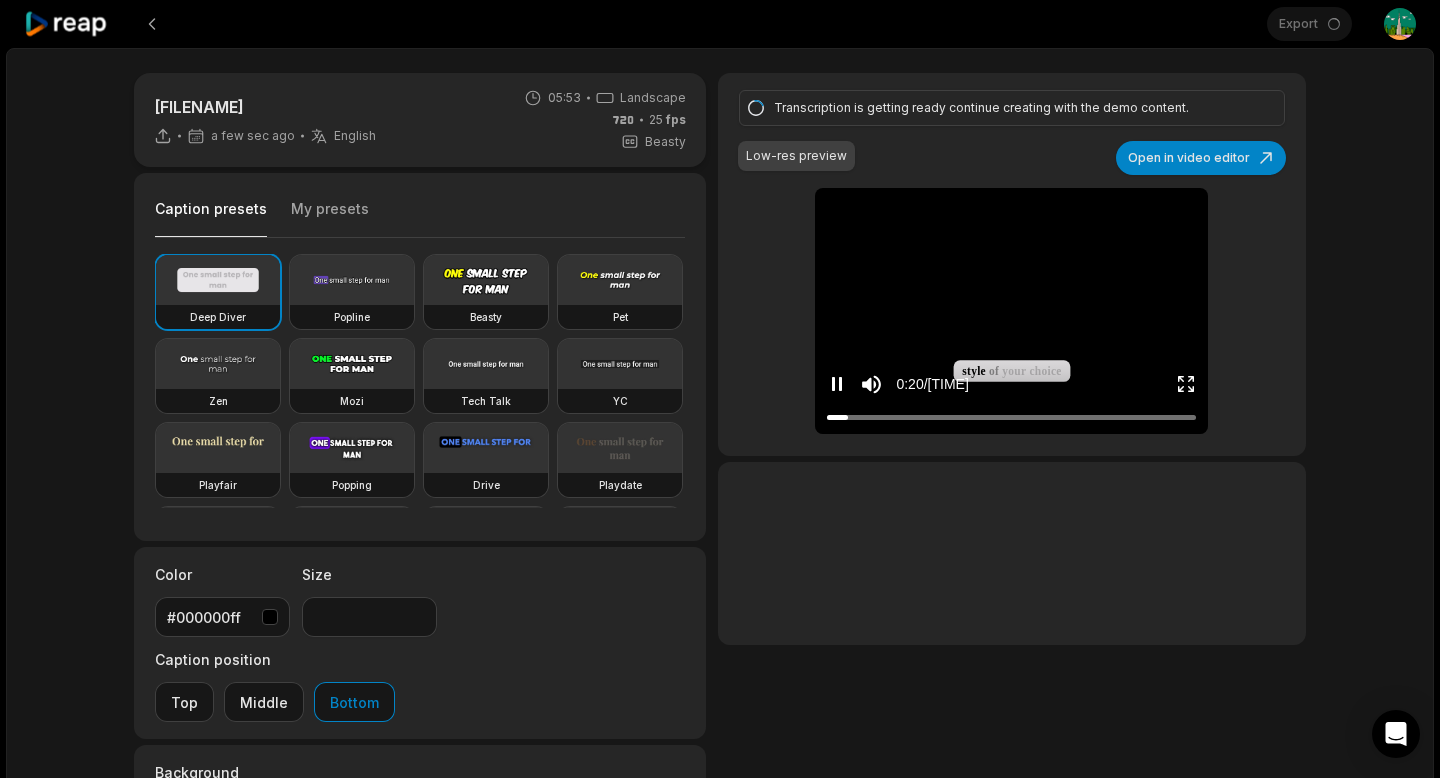 click at bounding box center [1012, 208] 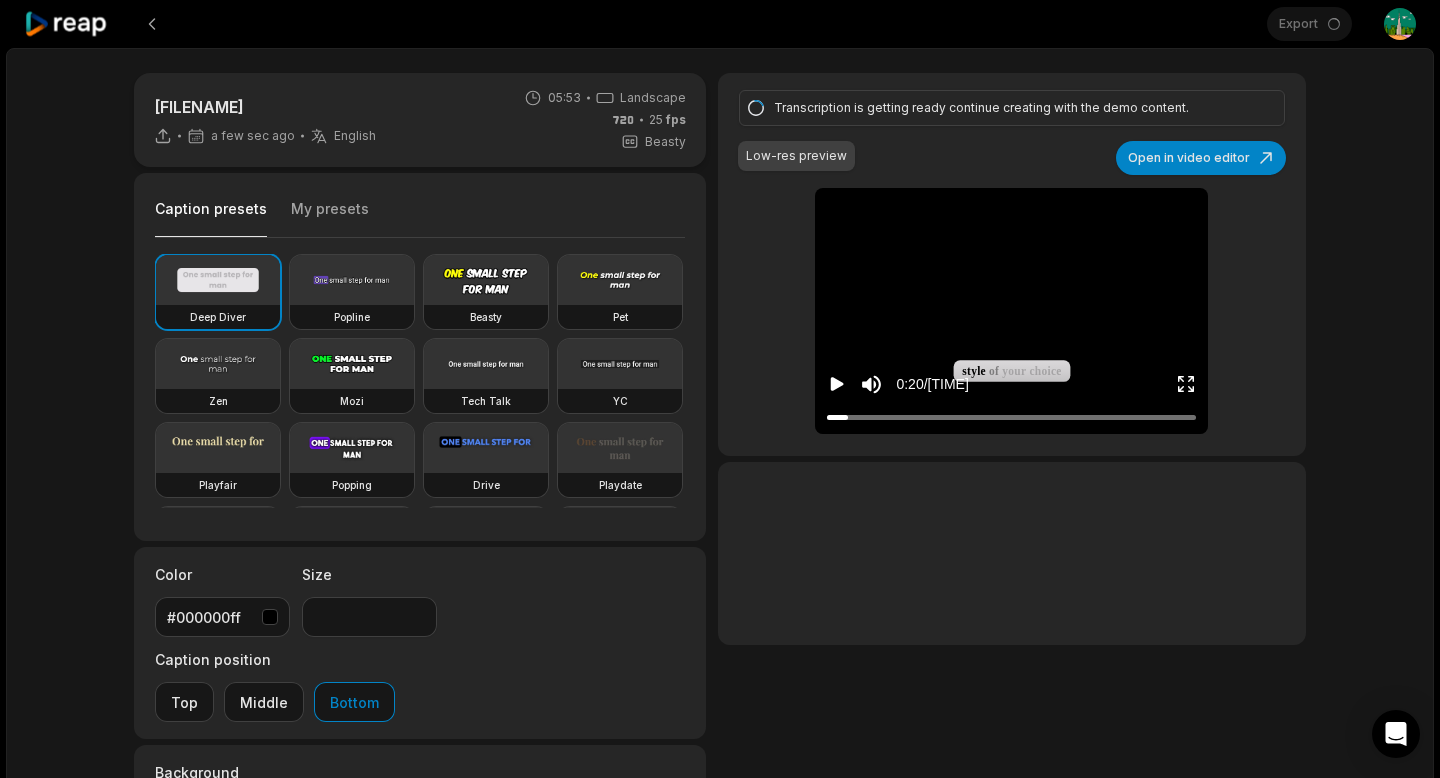 click at bounding box center (1012, 208) 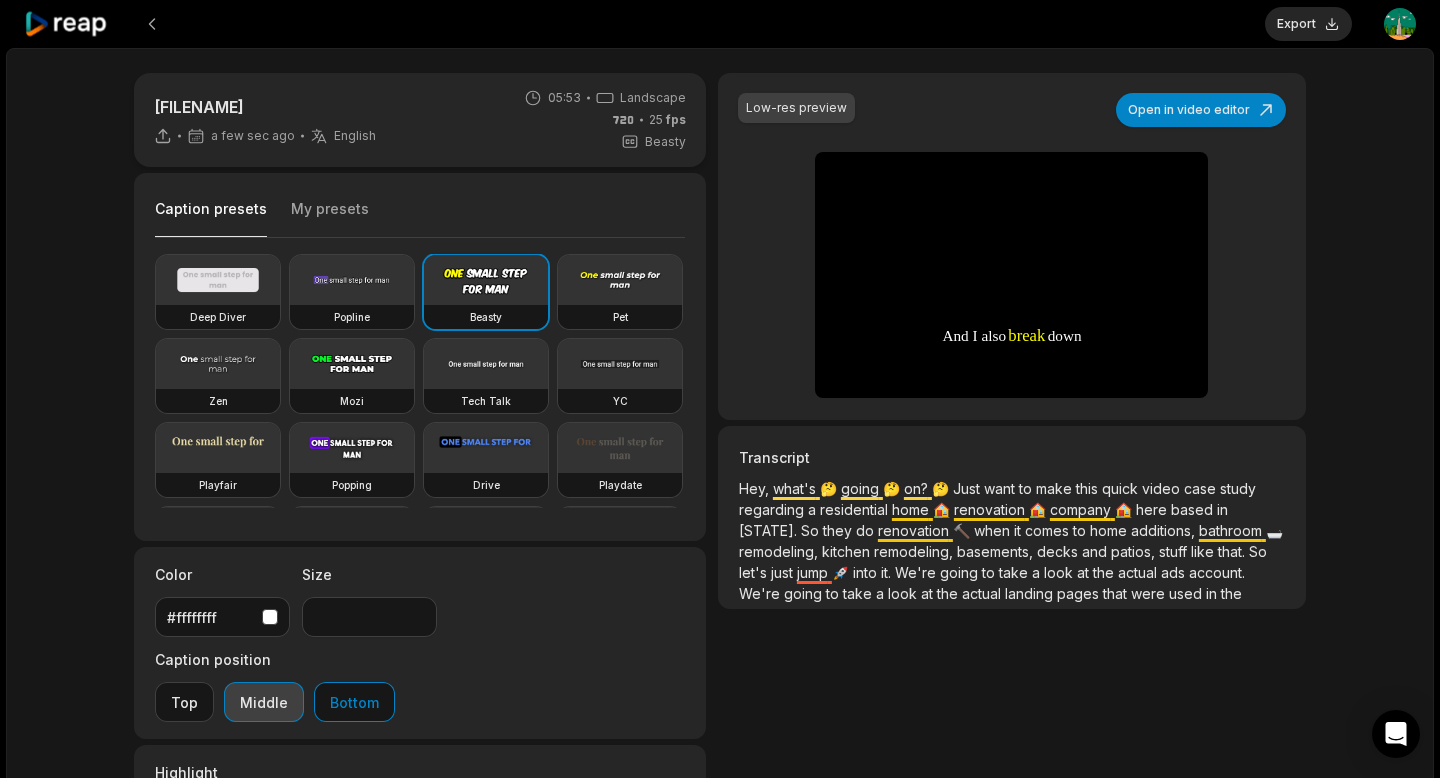 click on "Middle" at bounding box center (264, 702) 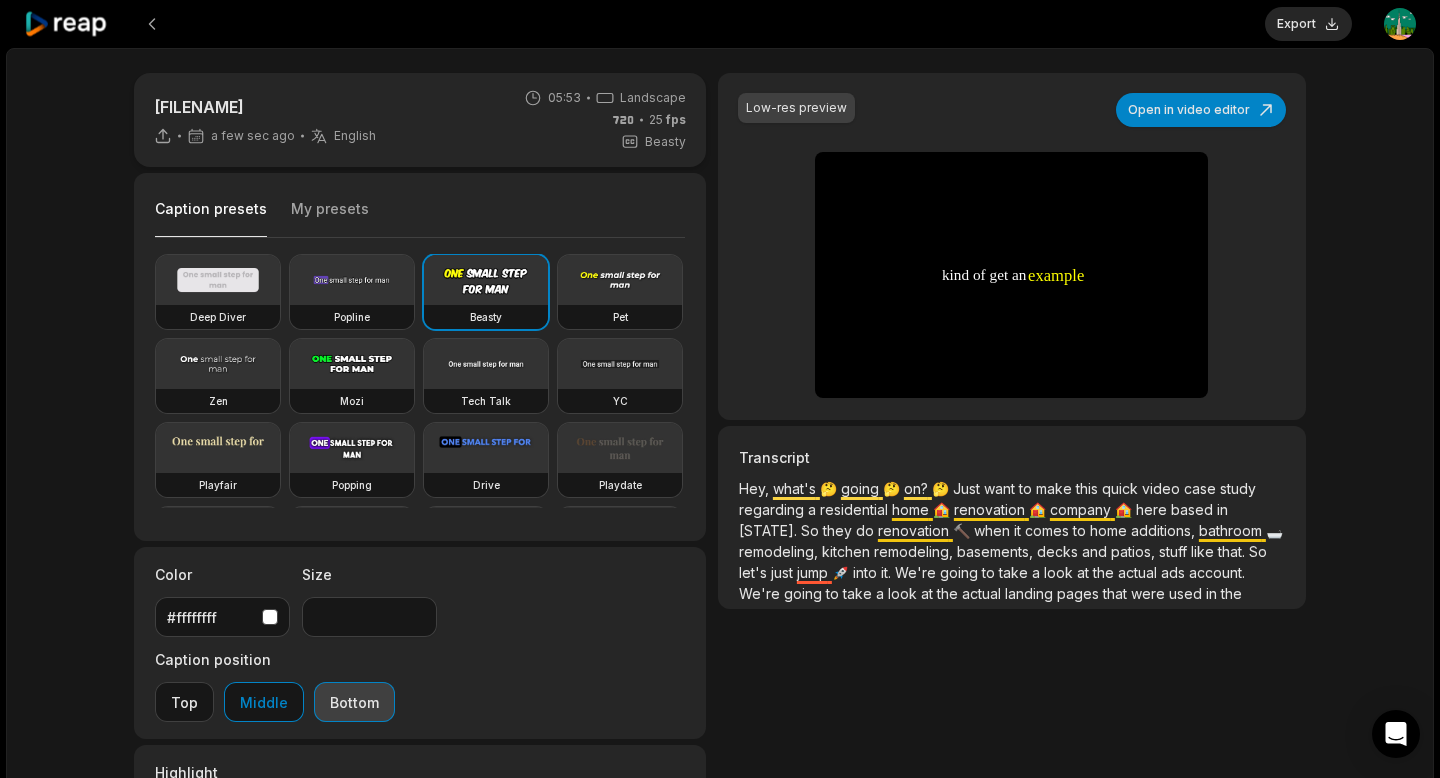 click on "Bottom" at bounding box center [354, 702] 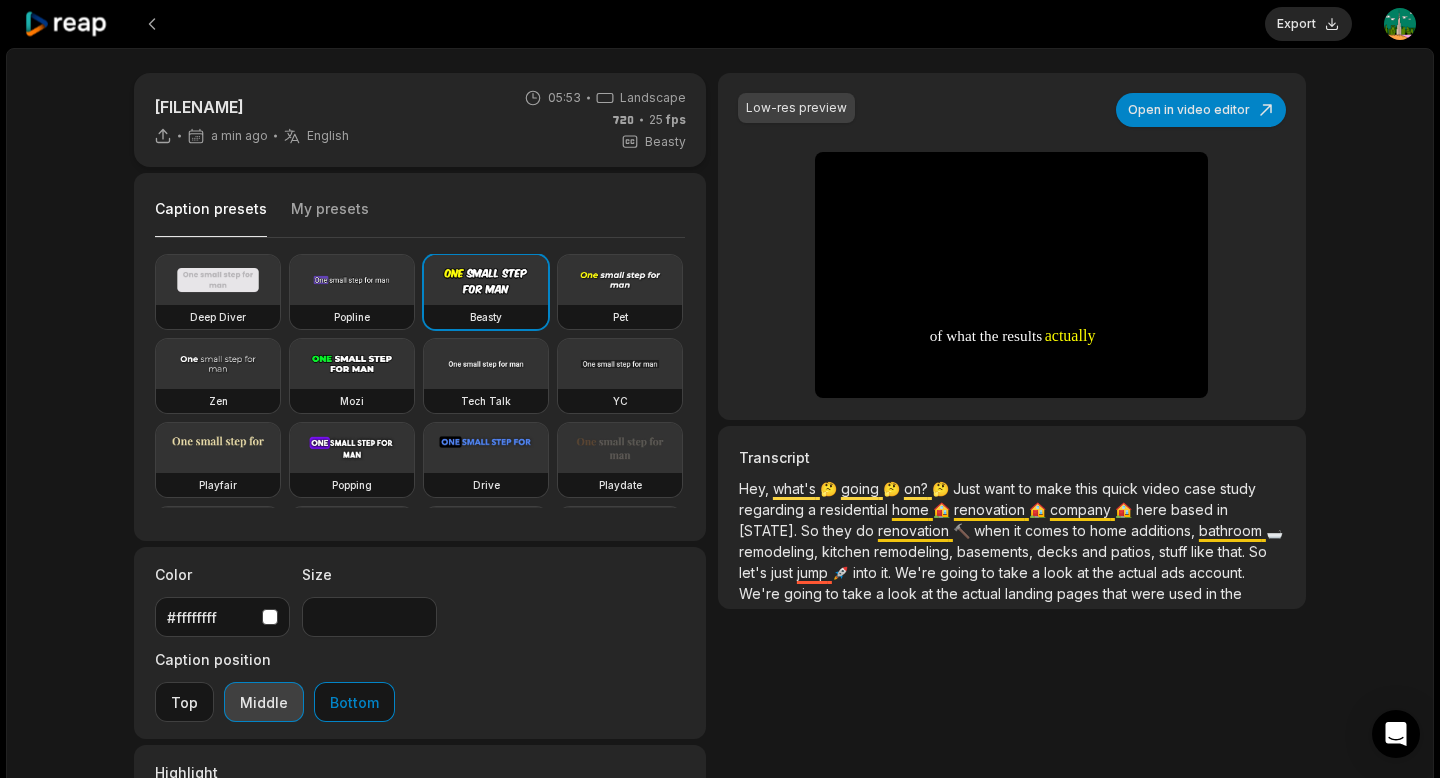 click on "Middle" at bounding box center [264, 702] 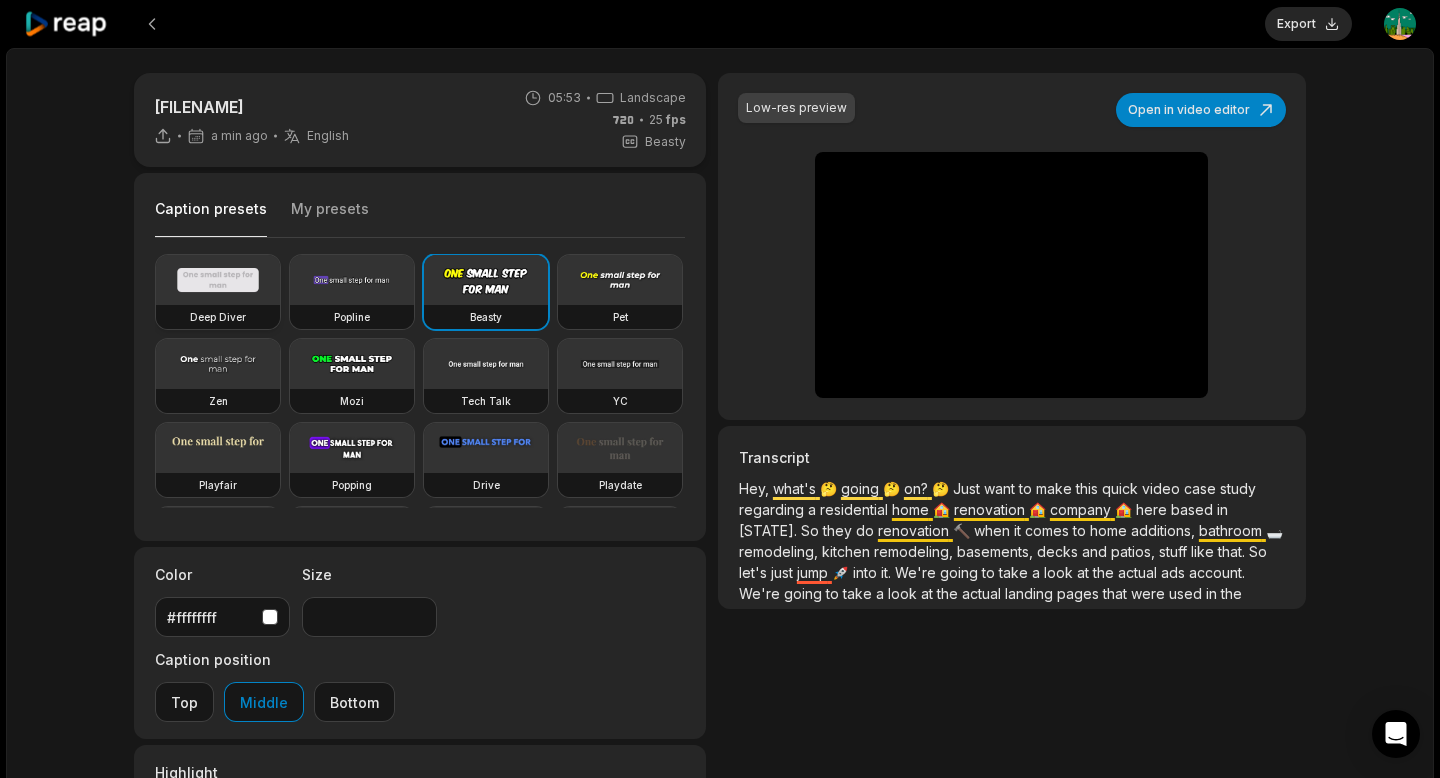 click at bounding box center [218, 280] 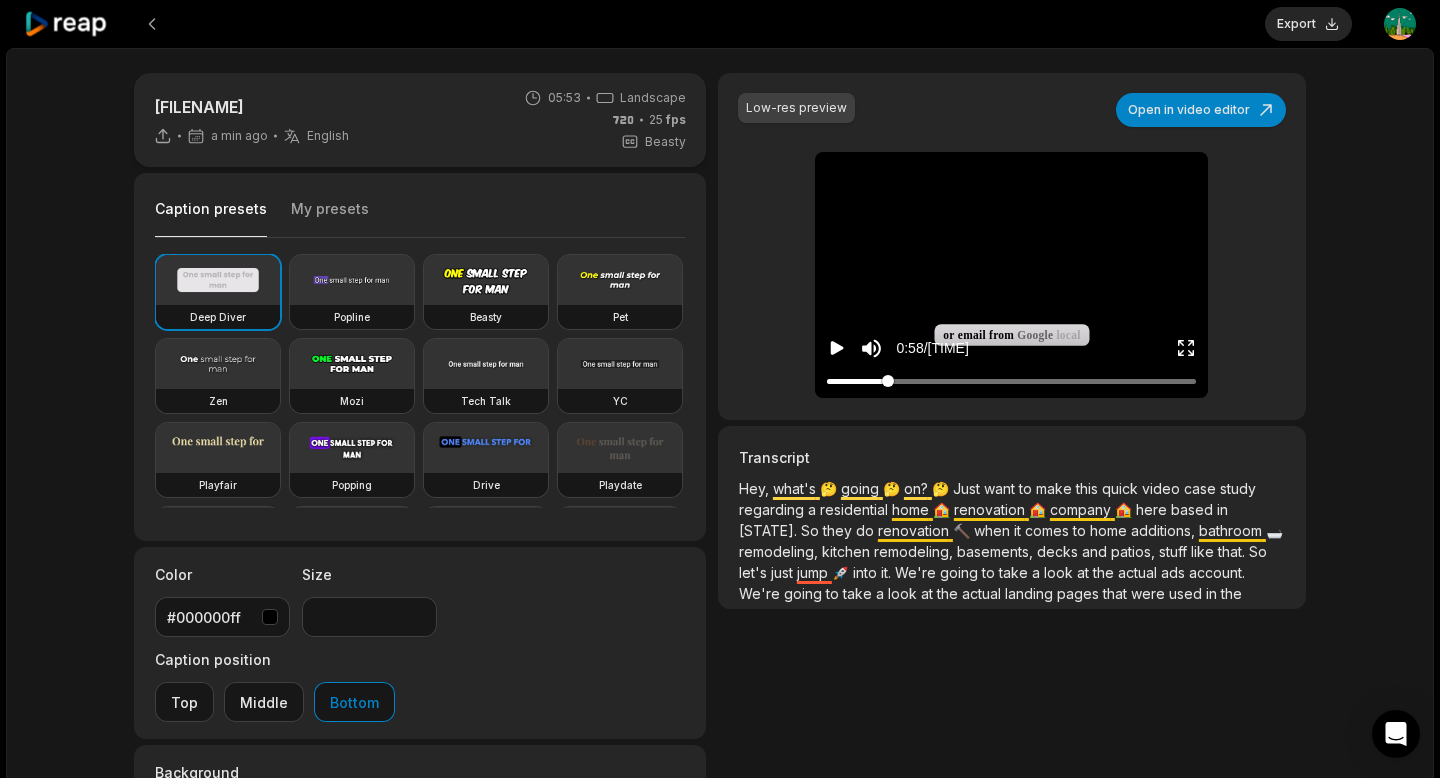 click at bounding box center (1011, 381) 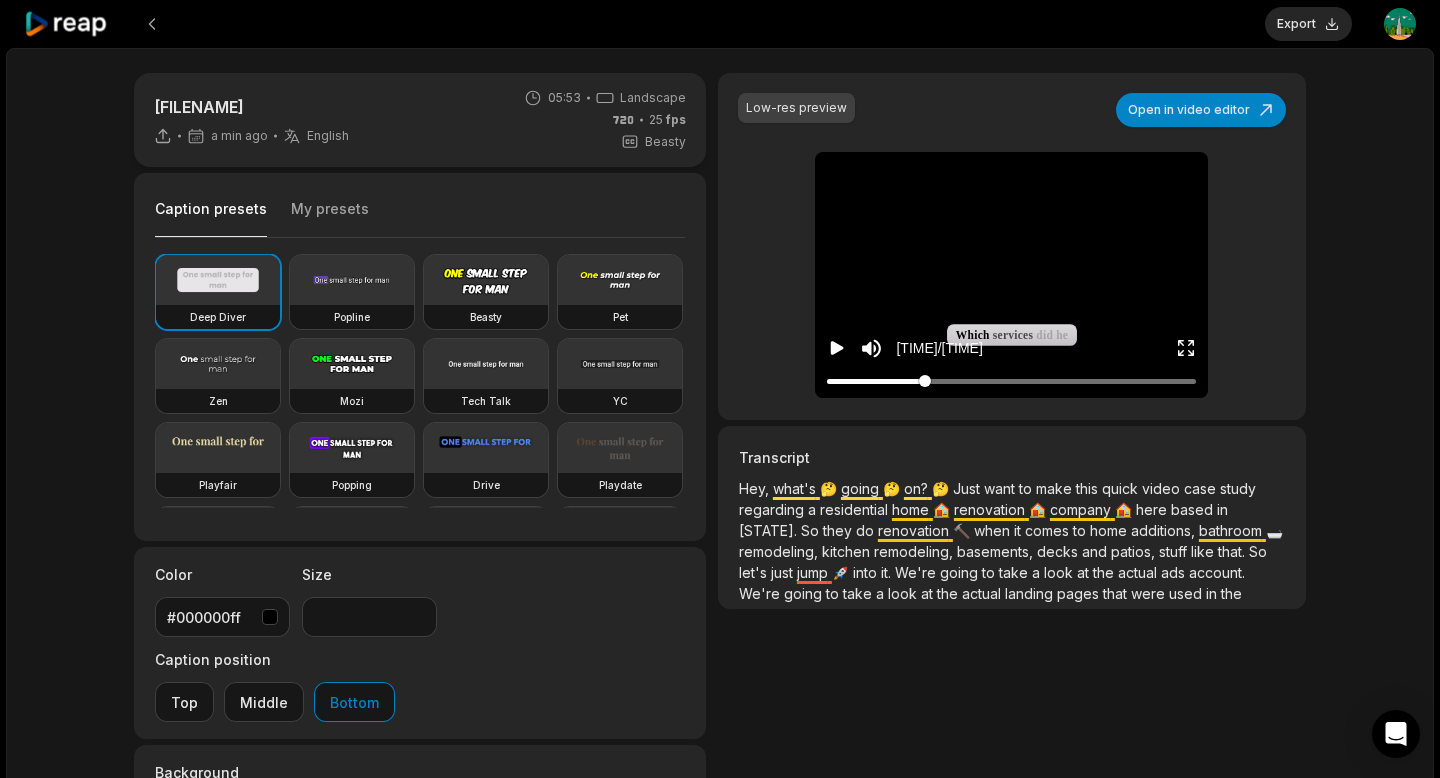 click at bounding box center [1011, 381] 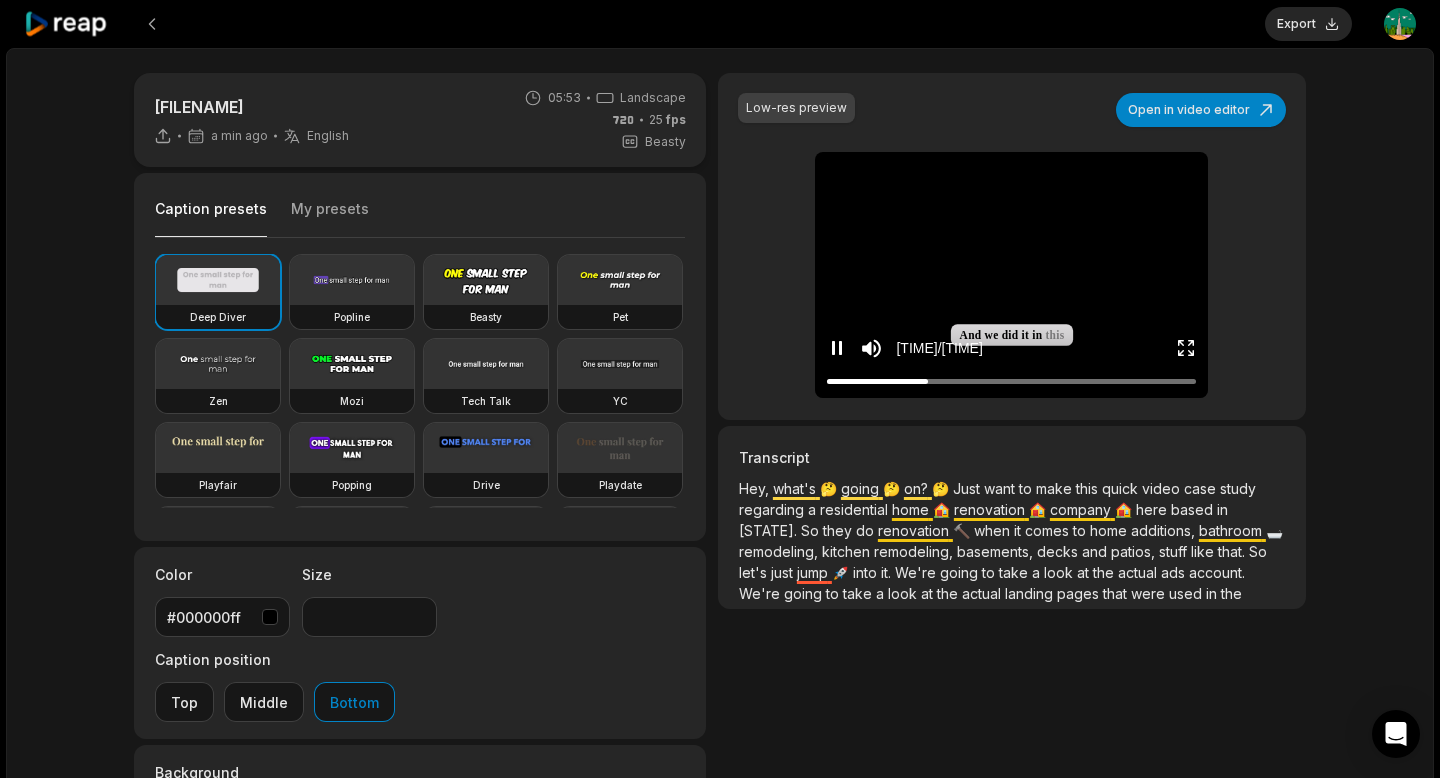 click at bounding box center (1012, 172) 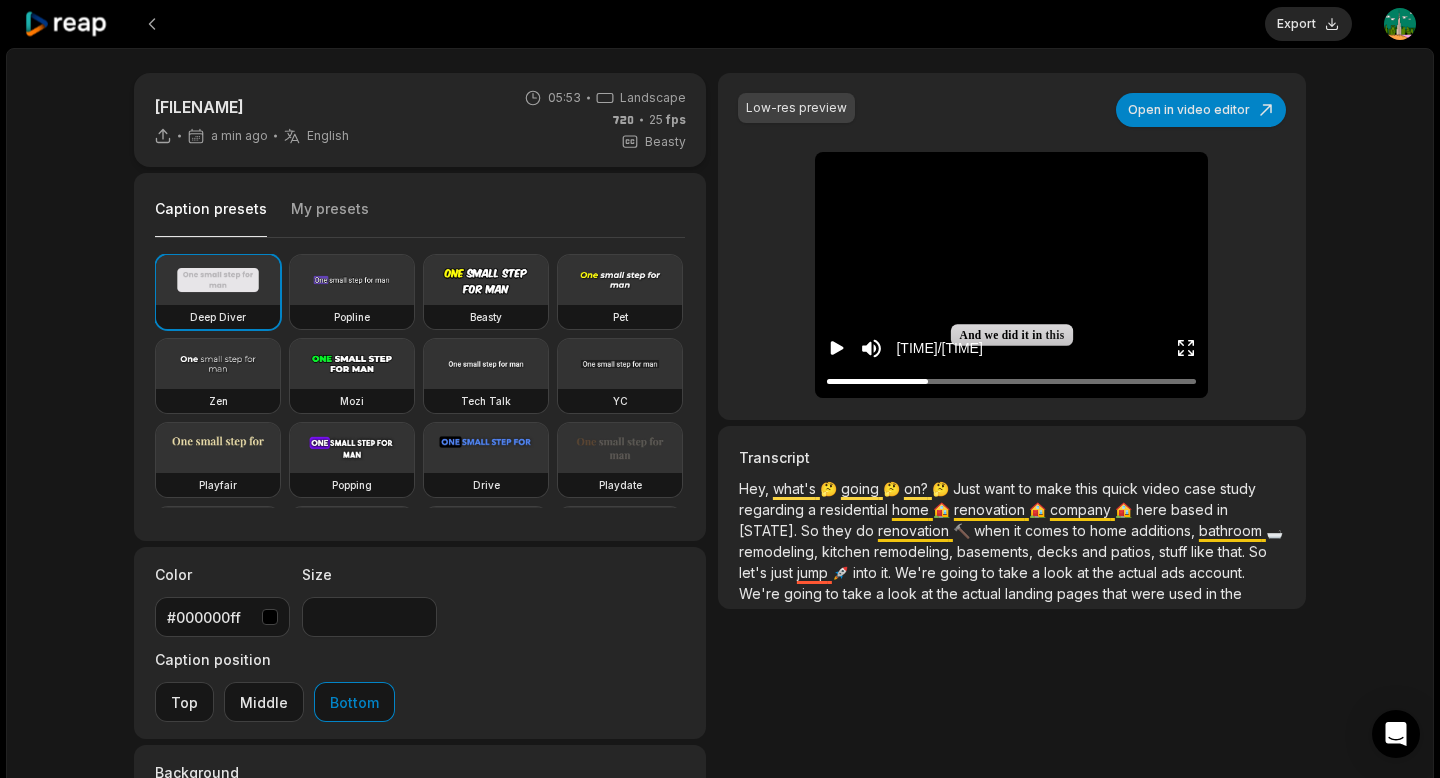scroll, scrollTop: 158, scrollLeft: 0, axis: vertical 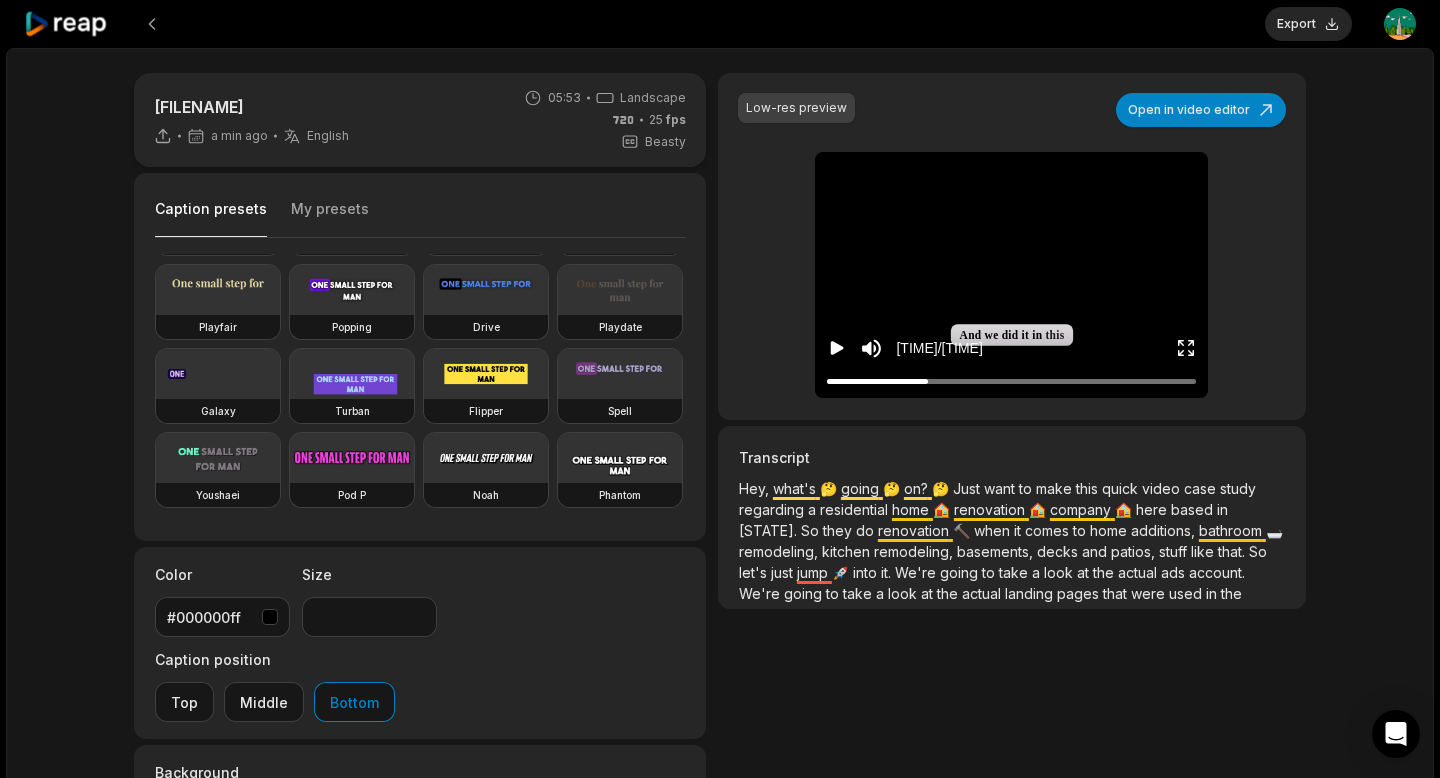 click at bounding box center [1012, 172] 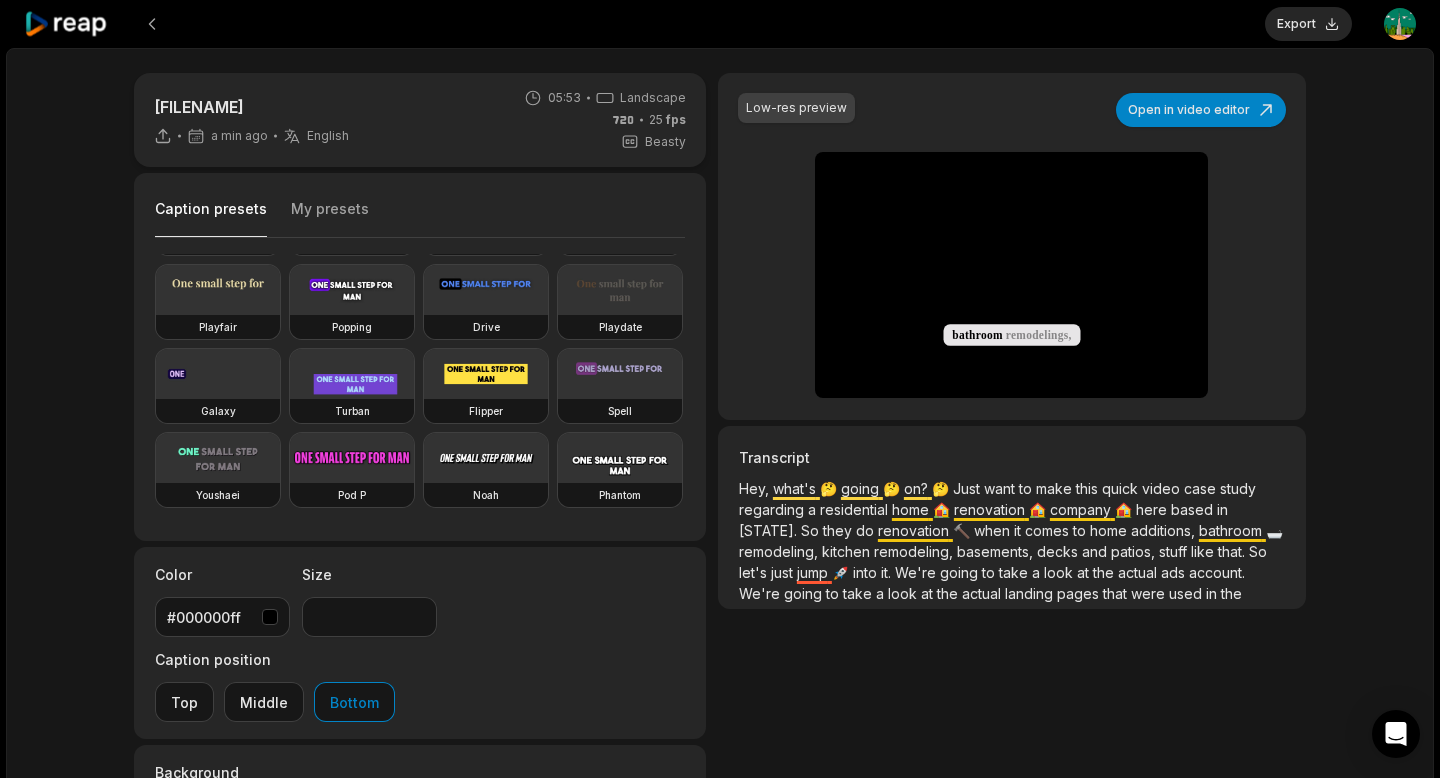 click on "Hey, what's 🤔 going 🤔 on? 🤔 Just want to make this quick video case study regarding a residential home 🏠 renovation 🏠 company 🏠 here based in [STATE]. So they do renovation 🔨 when it comes to home additions, bathroom 🛁 remodeling, kitchen remodeling, basements, decks and patios, stuff like that. So let's just jump 🚀 into it. We're going to take a look at the actual ads account. We're going to take a look at the actual landing pages that were used in the marketing. And I also break down the numbers just like this, just so you can kind of get an example of what the results actually" at bounding box center [1012, 541] 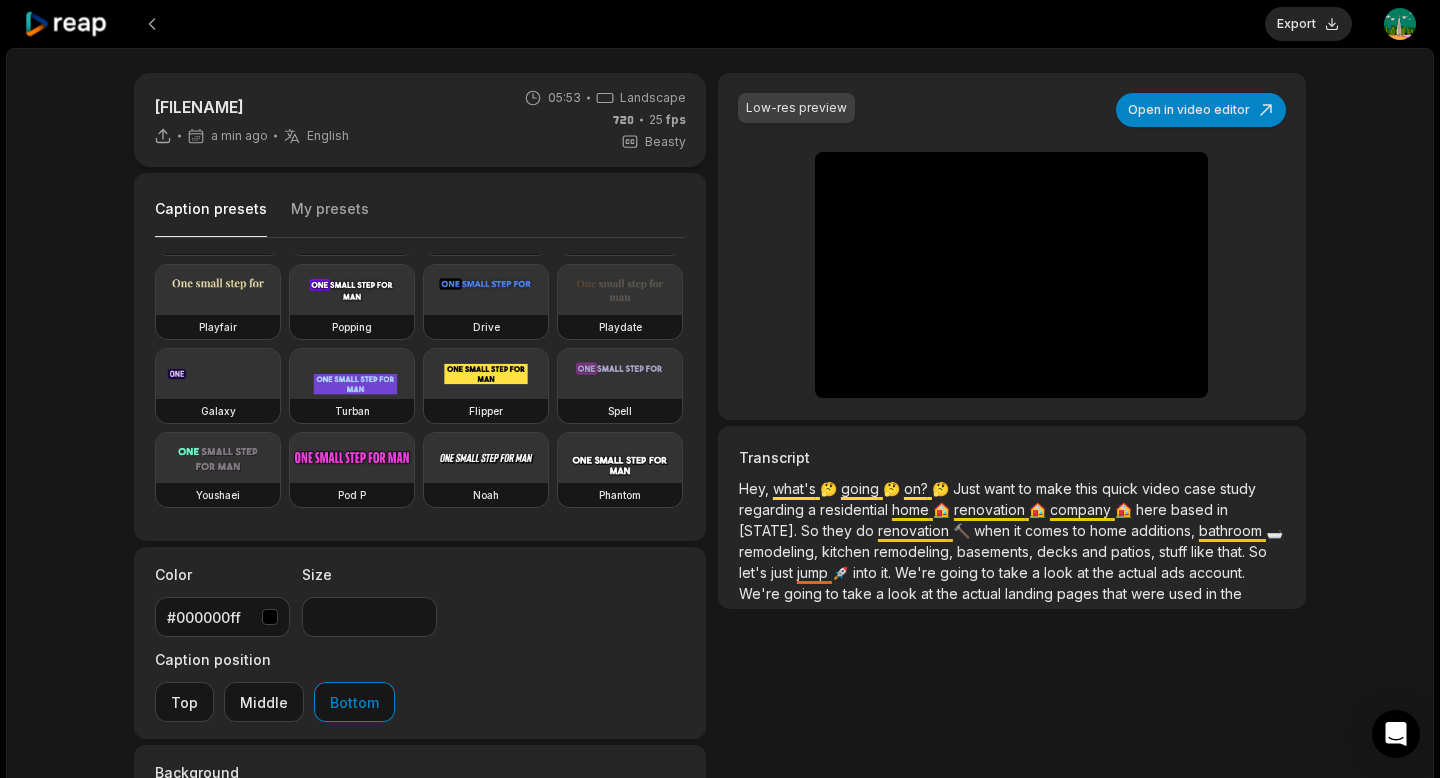 click on "Hey, what's 🤔 going 🤔 on? 🤔 Just want to make this quick video case study regarding a residential home 🏠 renovation 🏠 company 🏠 here based in [STATE]. So they do renovation 🔨 when it comes to home additions, bathroom 🛁 remodeling, kitchen remodeling, basements, decks and patios, stuff like that. So let's just jump 🚀 into it. We're going to take a look at the actual ads account. We're going to take a look at the actual landing pages that were used in the marketing. And I also break down the numbers just like this, just so you can kind of get an example of what the results actually" at bounding box center (1012, 541) 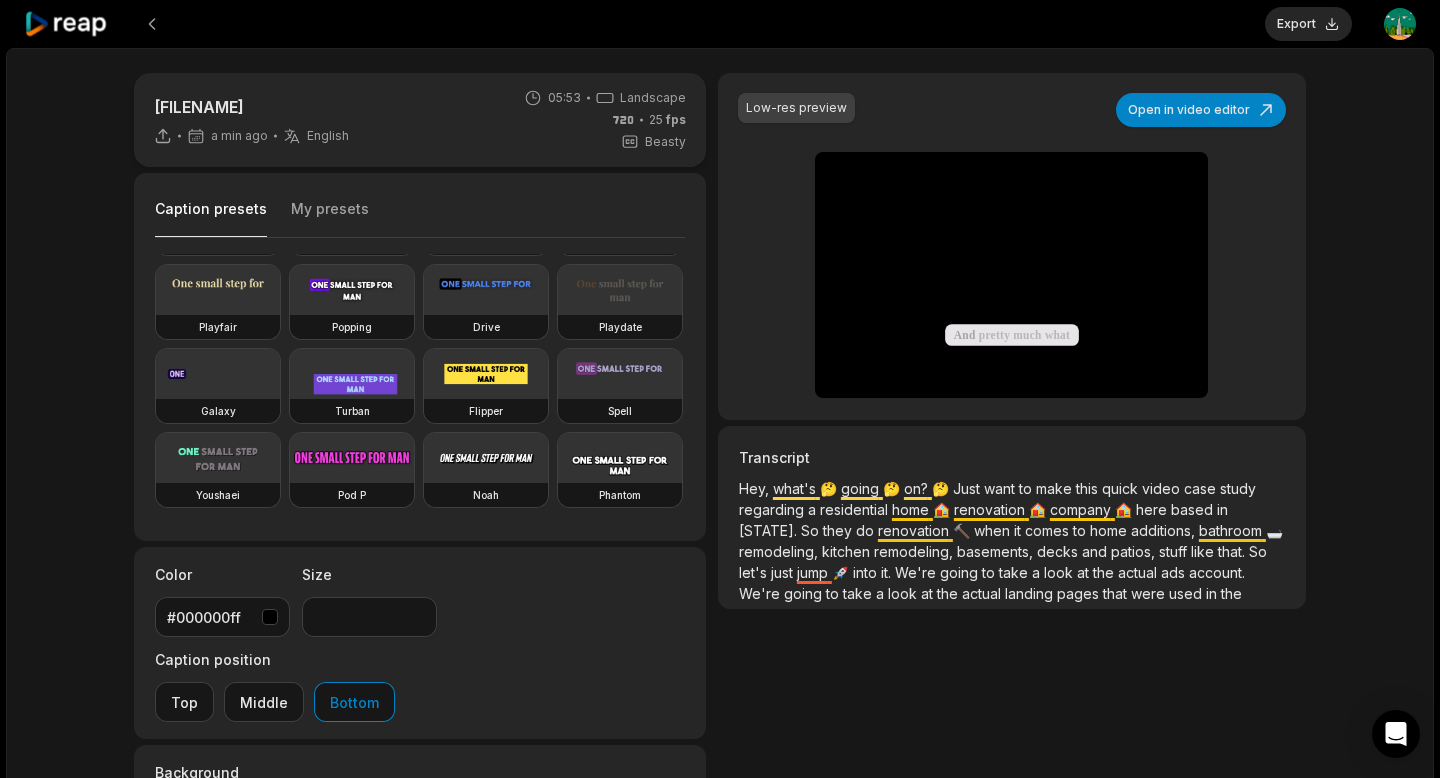 click on "residential" at bounding box center [856, 509] 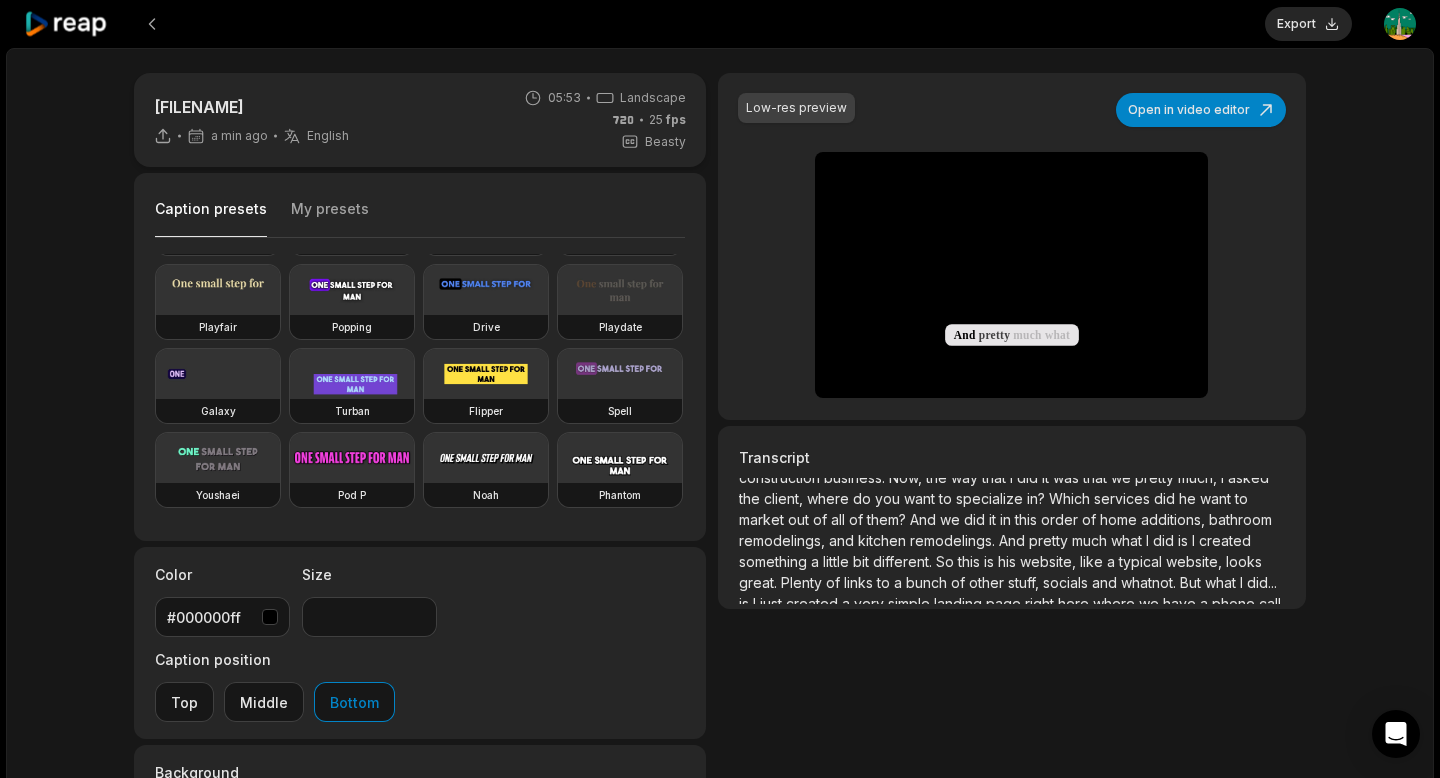 scroll, scrollTop: 0, scrollLeft: 0, axis: both 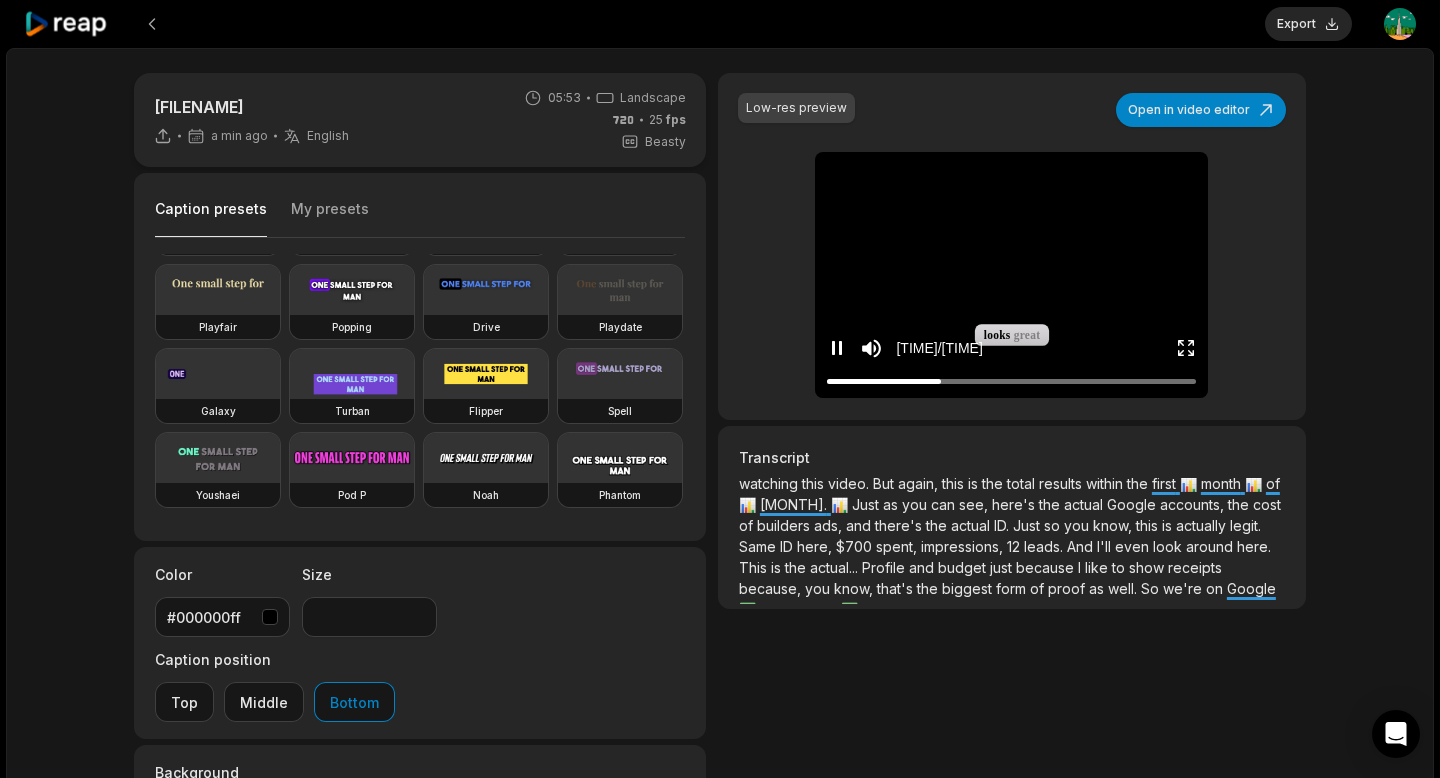 click on "[TIME] / [TIME]" at bounding box center [1011, 344] 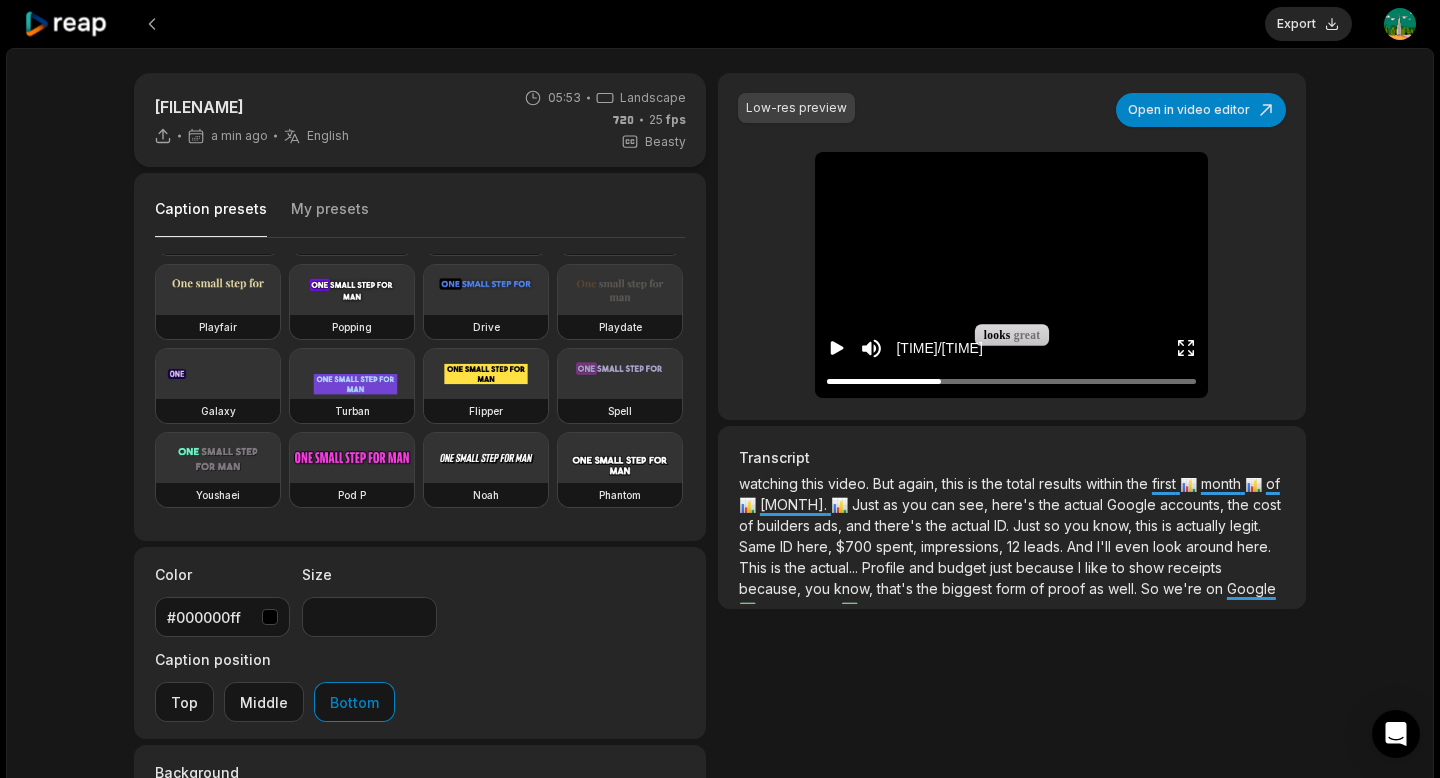click at bounding box center [1012, 172] 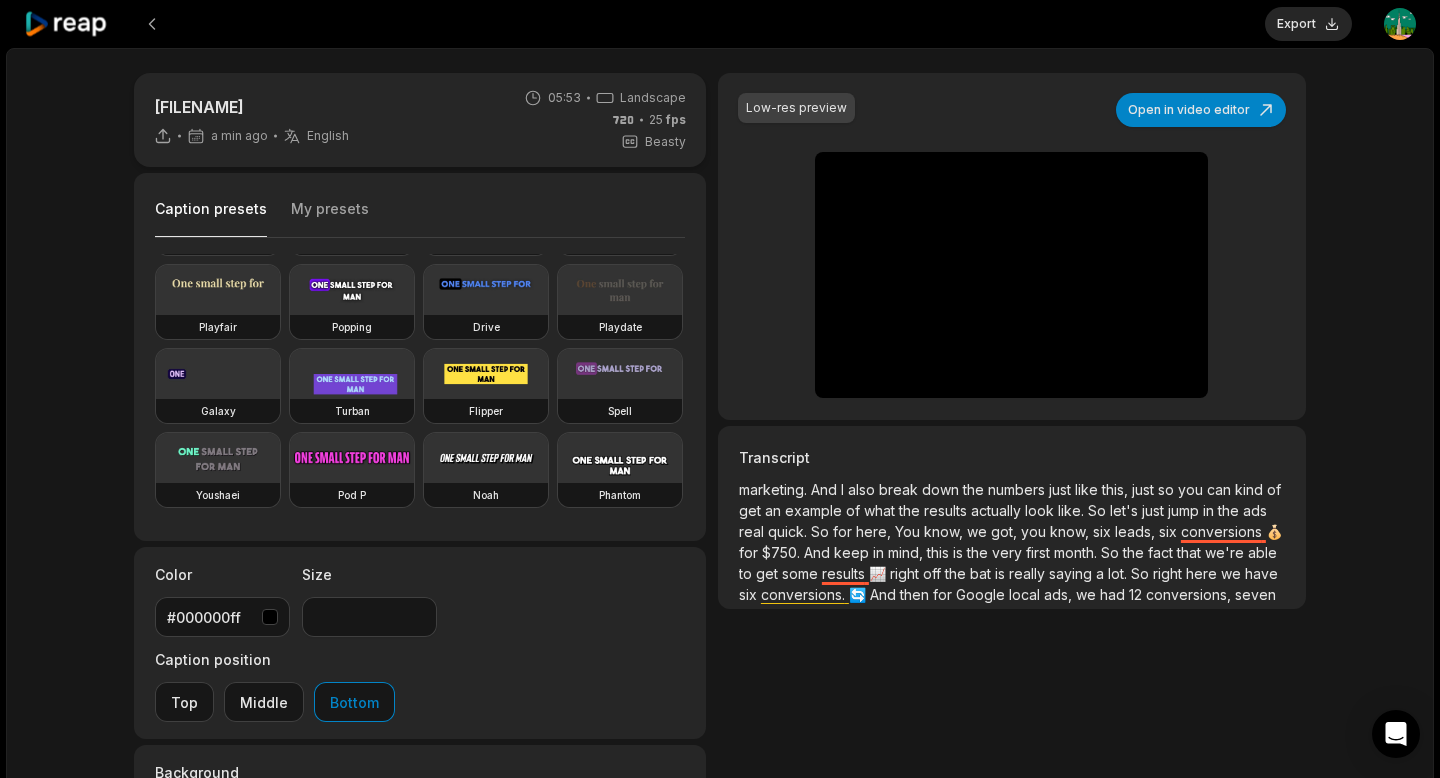 scroll, scrollTop: 0, scrollLeft: 0, axis: both 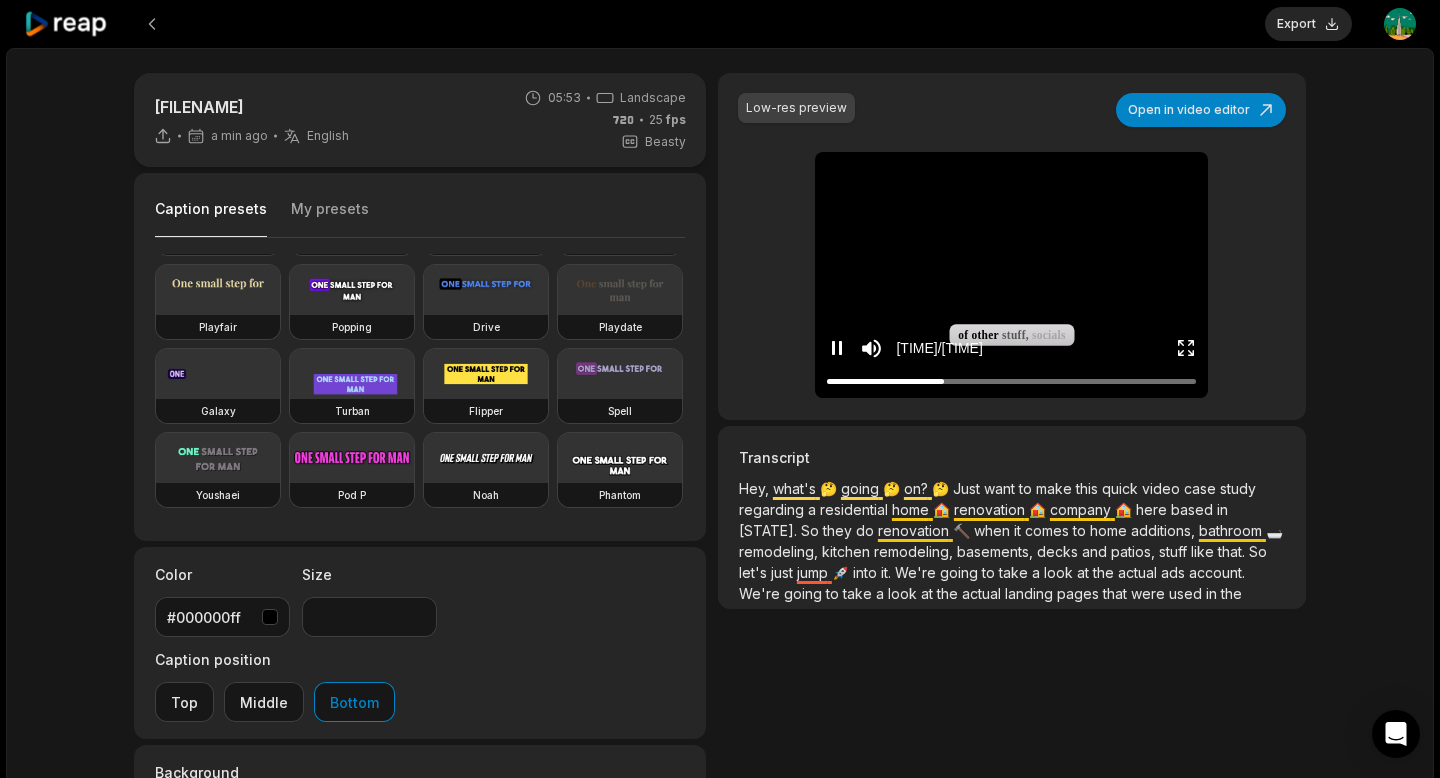 click at bounding box center [1012, 172] 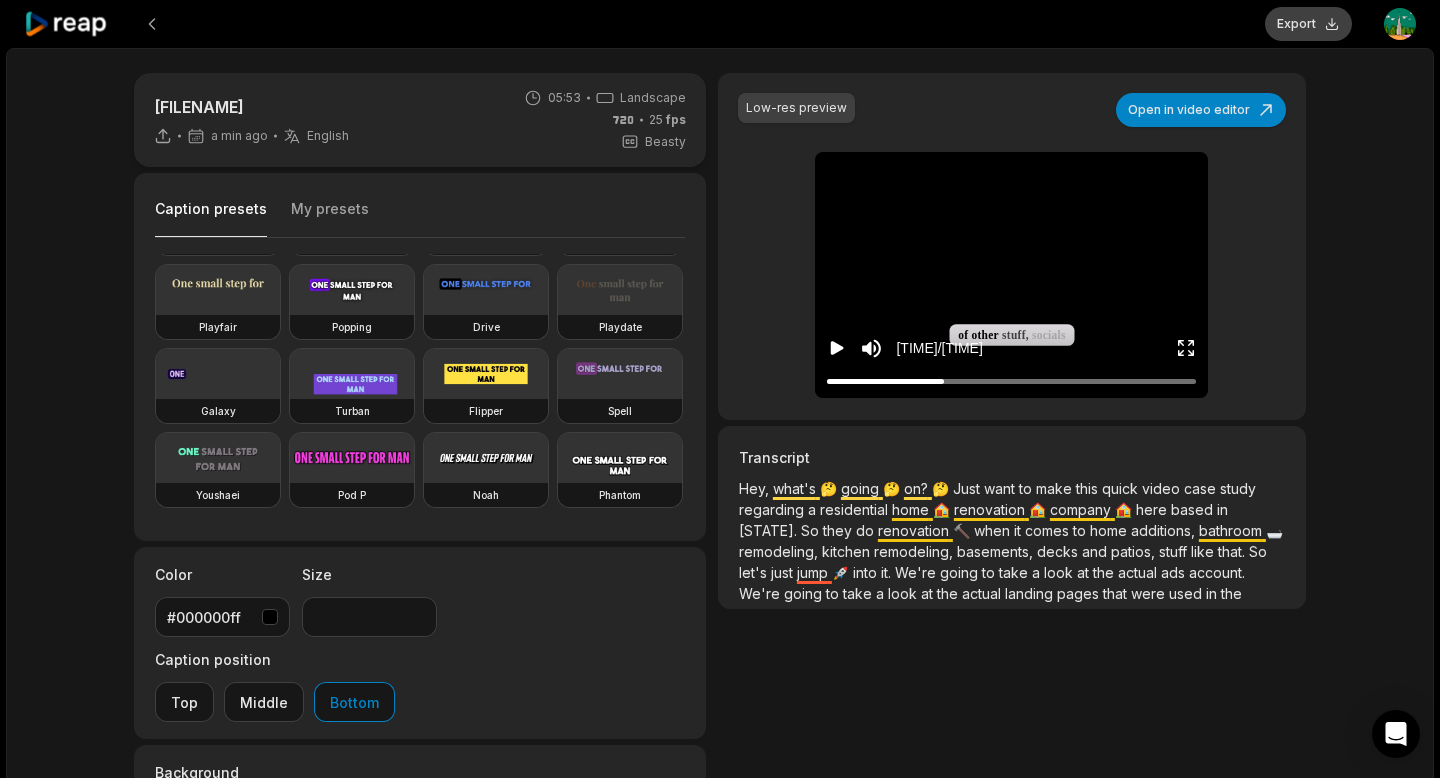 click on "Export" at bounding box center [1308, 24] 